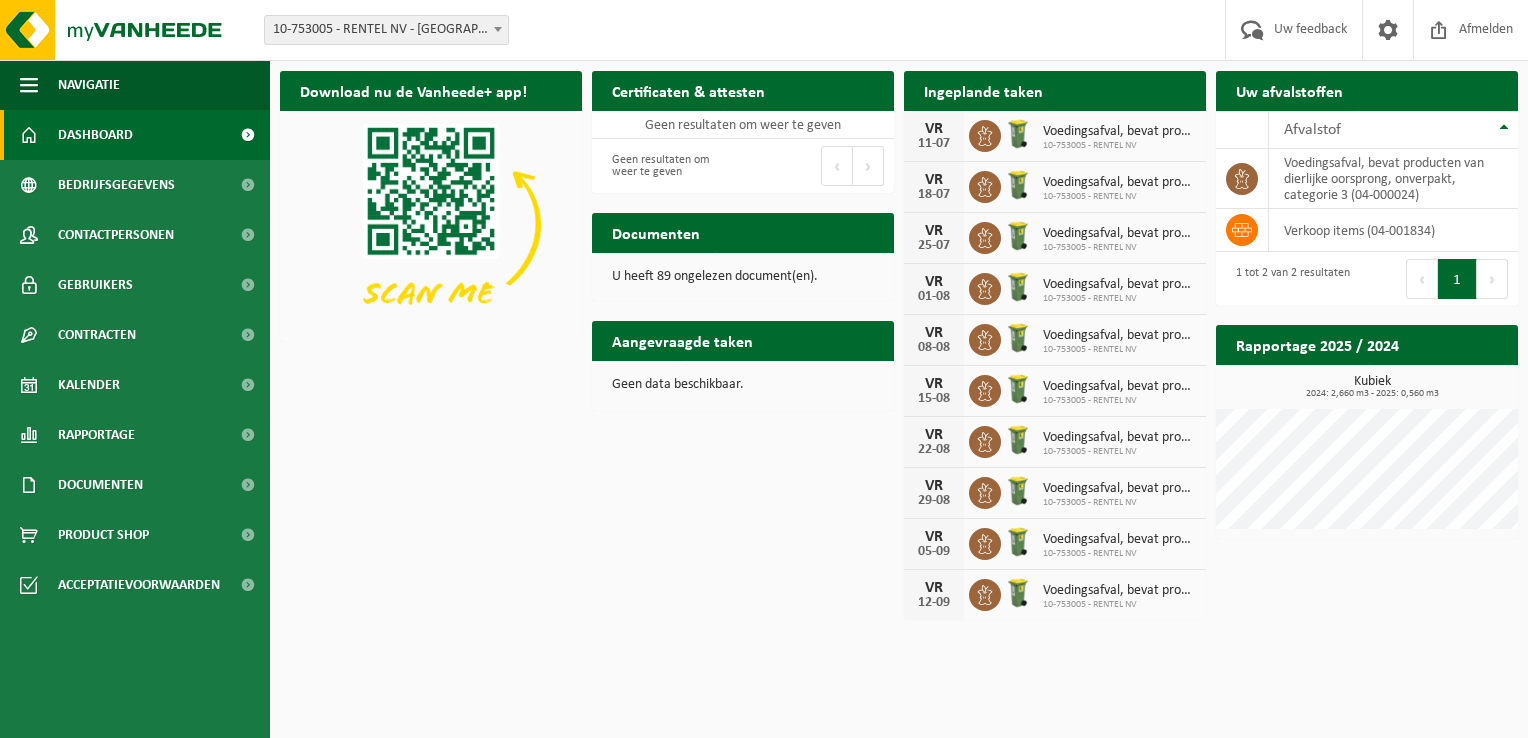 scroll, scrollTop: 0, scrollLeft: 0, axis: both 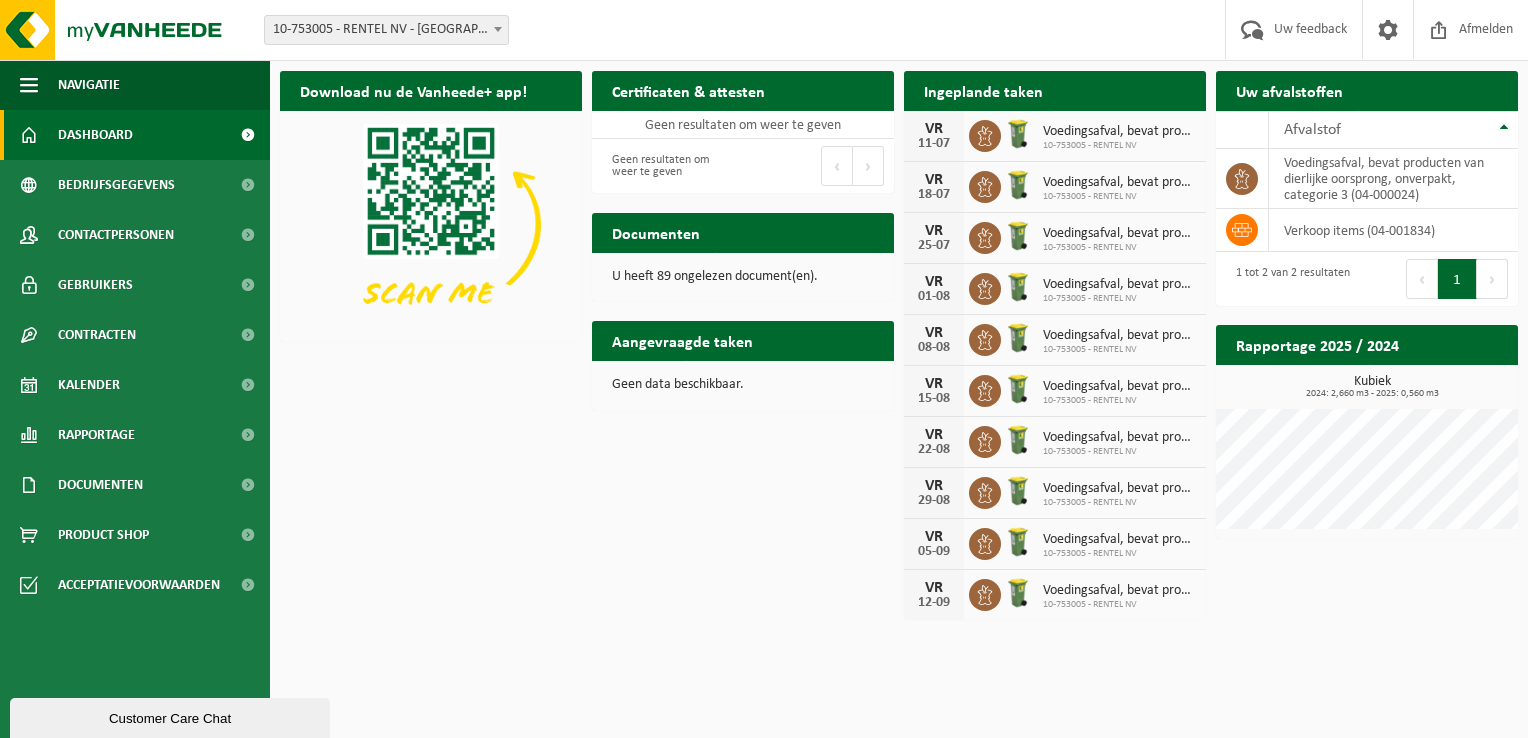 click on "U heeft 89 ongelezen document(en)." at bounding box center (743, 277) 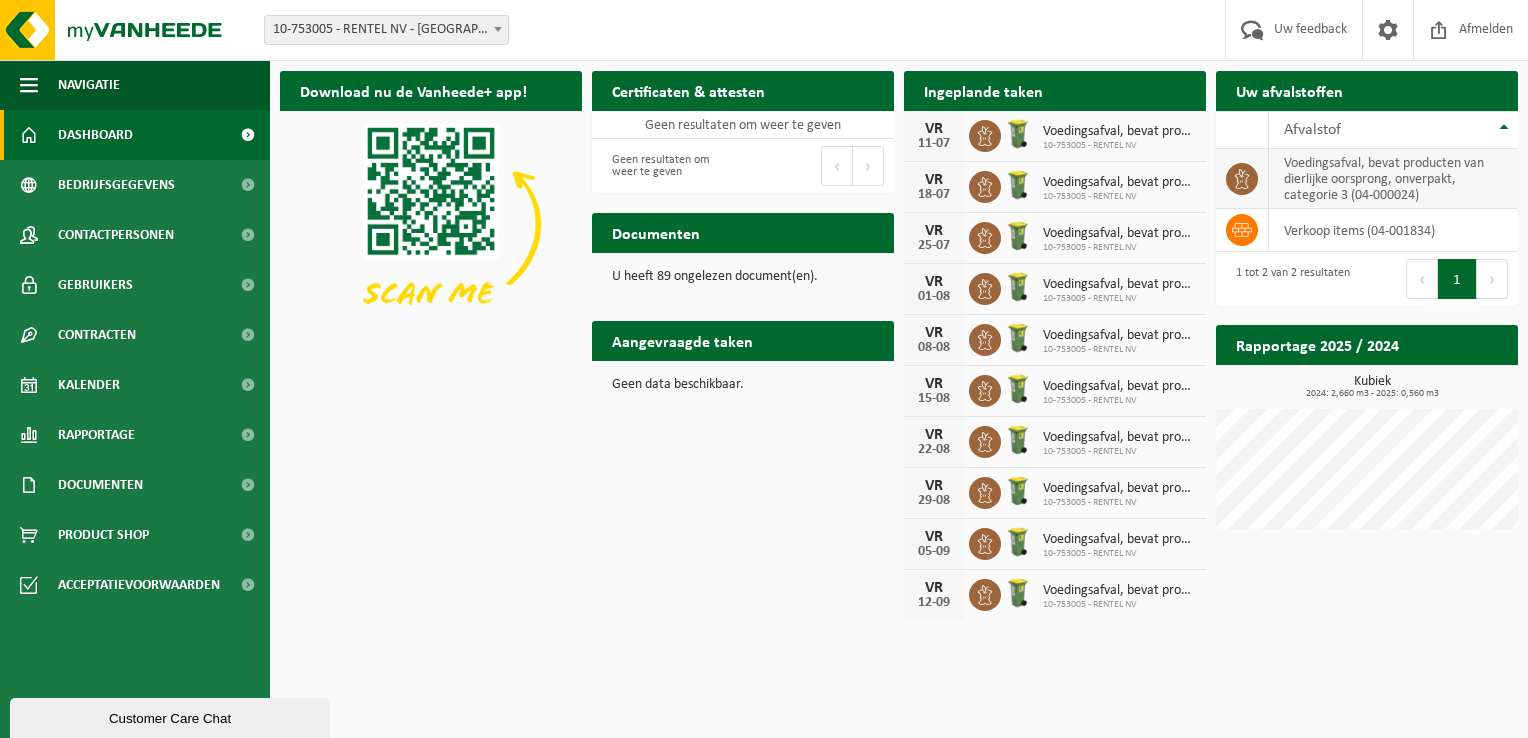 click on "voedingsafval, bevat producten van dierlijke oorsprong, onverpakt, categorie 3 (04-000024)" at bounding box center (1393, 179) 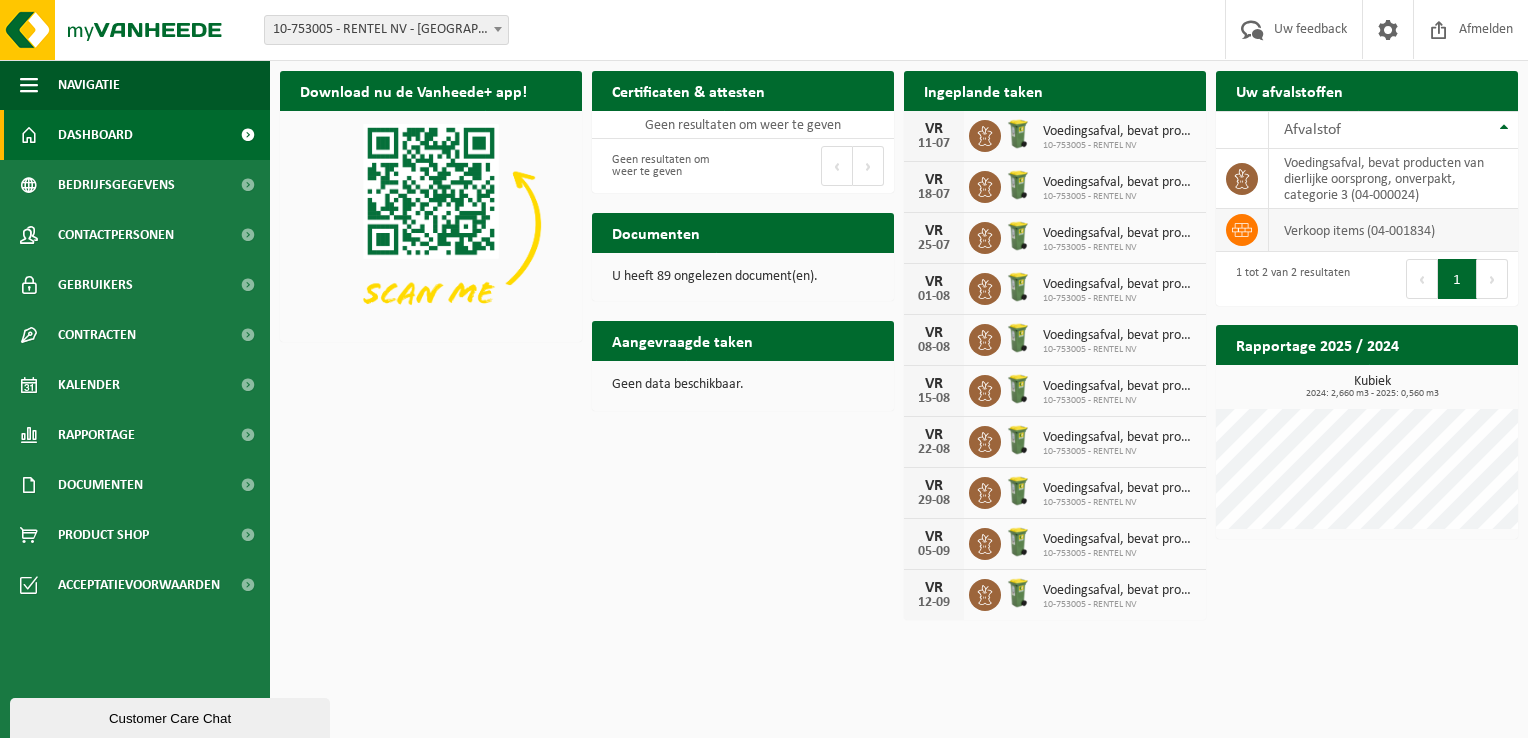 click 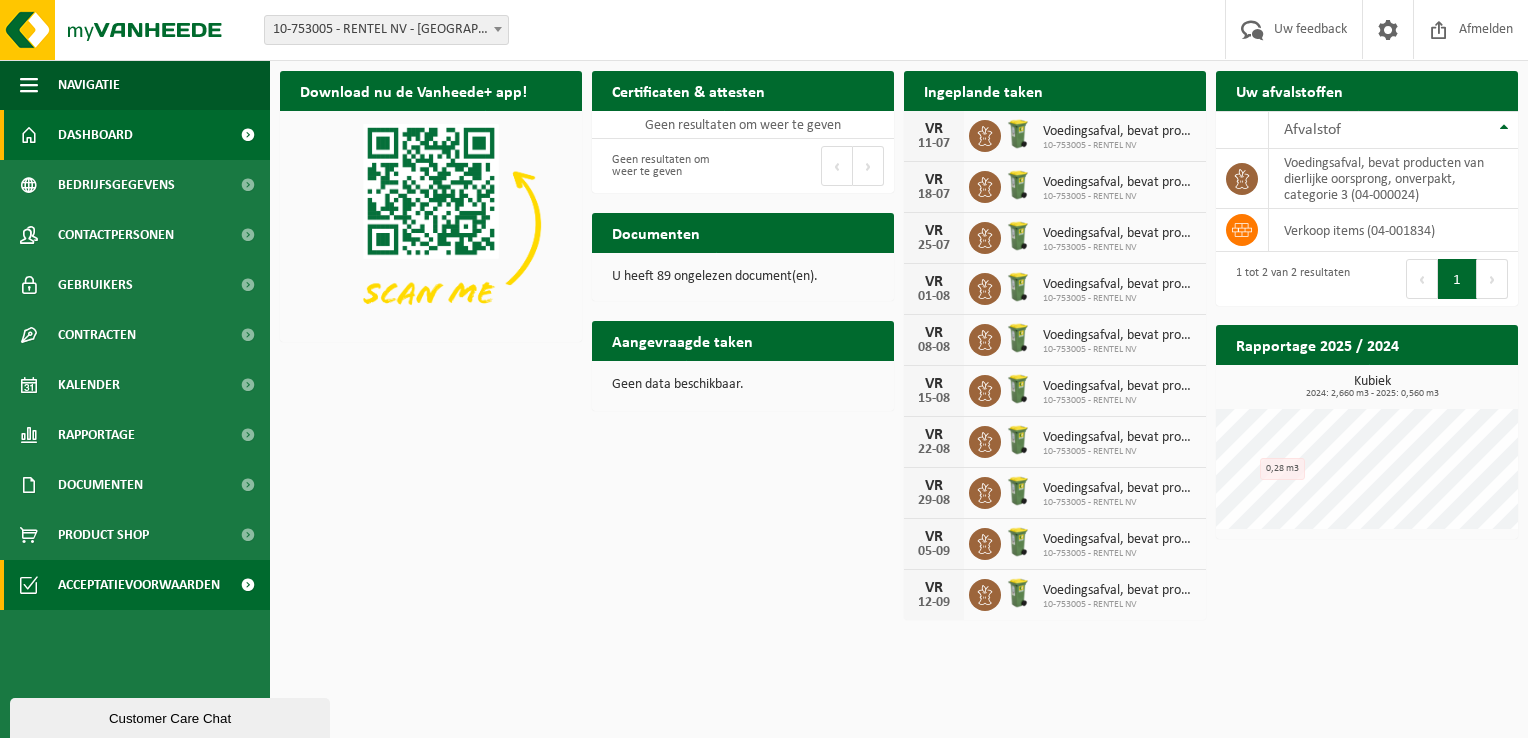 click at bounding box center [247, 585] 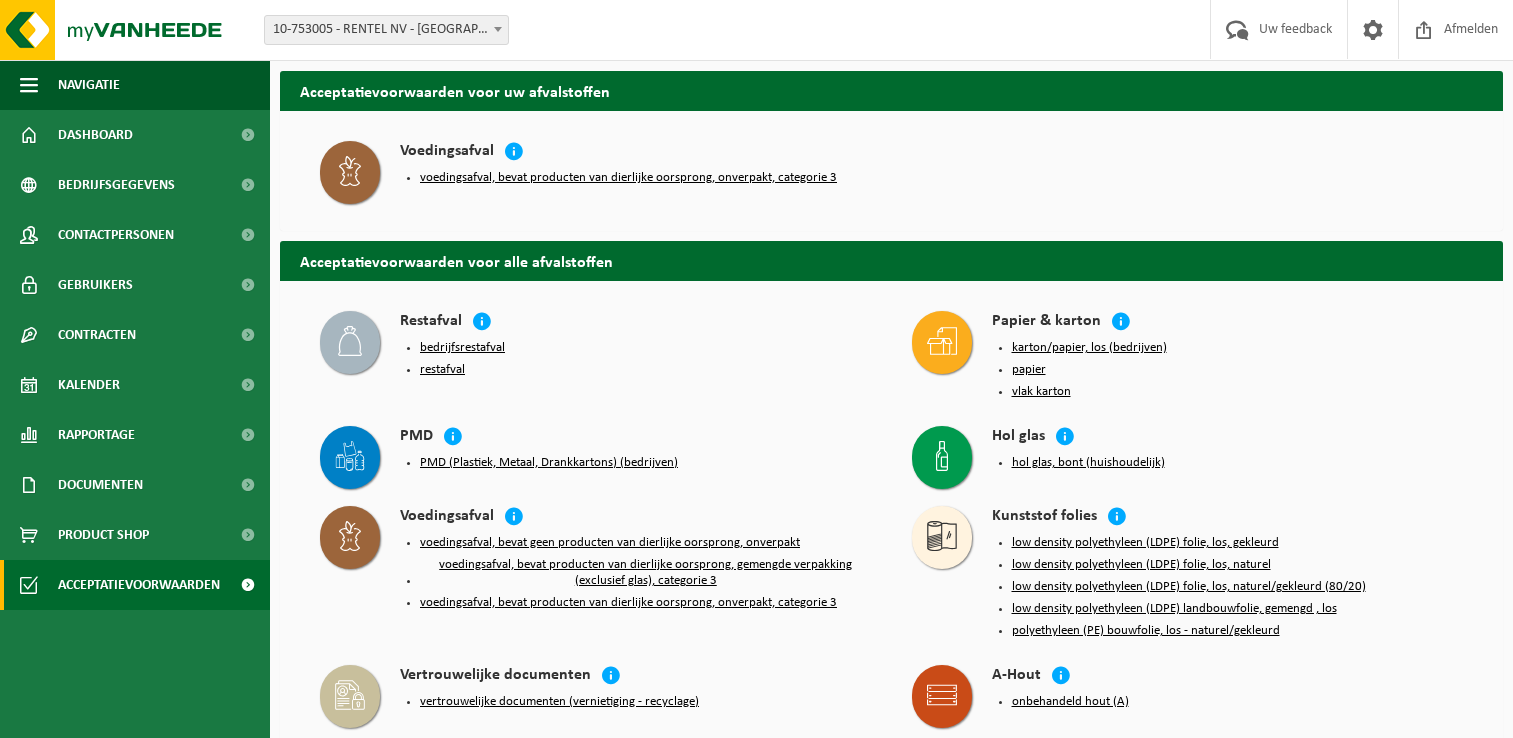 scroll, scrollTop: 0, scrollLeft: 0, axis: both 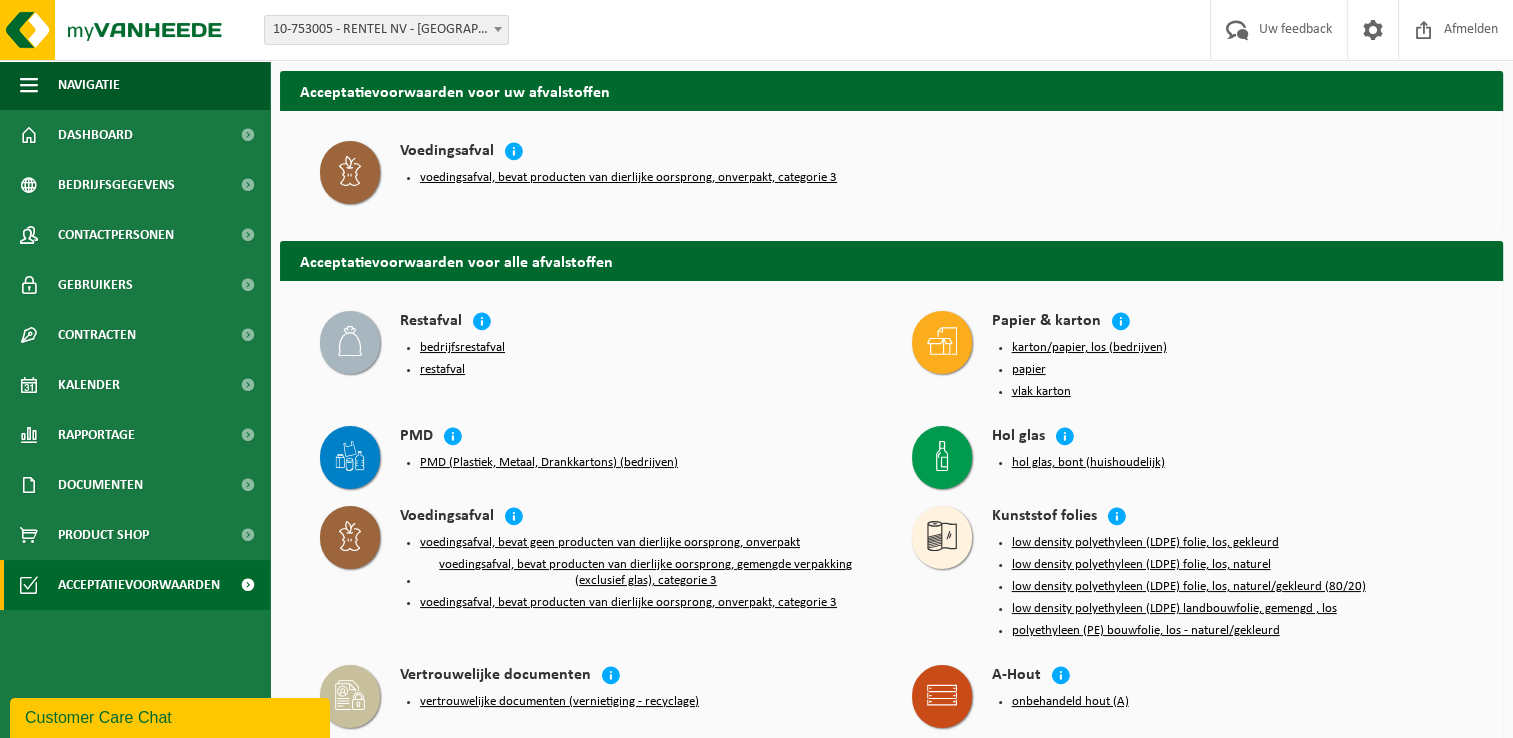 click on "voedingsafval, bevat producten van dierlijke oorsprong, onverpakt, categorie 3" at bounding box center [628, 178] 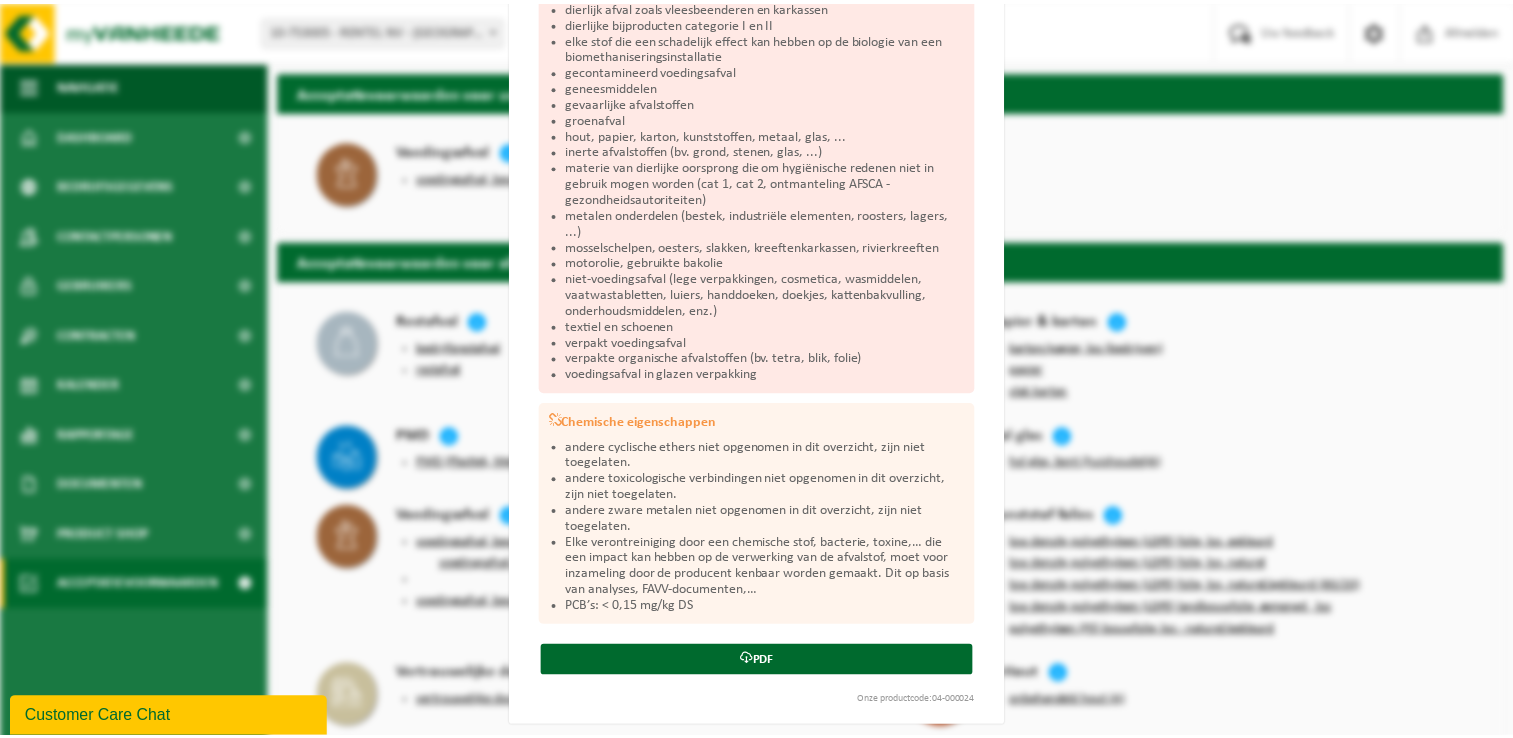 scroll, scrollTop: 715, scrollLeft: 0, axis: vertical 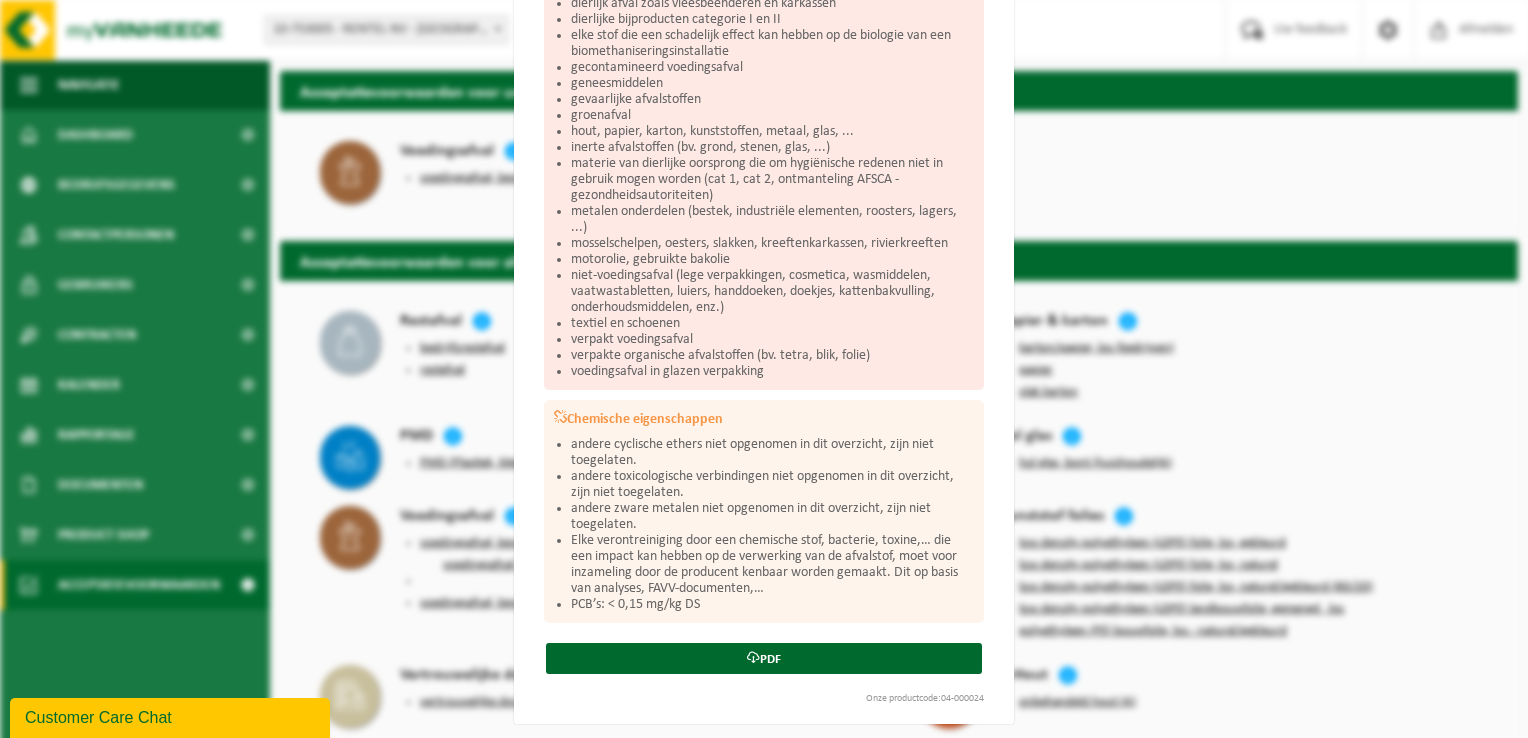 click on "Voedingsafval, bevat producten van dierlijke oorsprong, onverpakt, categorie 3     Sluiten                                 Acceptatievoorwaarden voor voedingsafval, bevat producten van dierlijke oorsprong, onverpakt, categorie 3          Wat hoort hierin?     afval van bereiding maaltijden   afwijzing van voedingsindustrie   bereide gerechten, sauzen   brood   buitenbedrijfstelling van de agrovoedingsindustrie   Deze lijst omvat alle niet verpakte voedingswaren en is niet gelimiteerd   dranken   groenten- en fruitafval   grondstoffen van de voedingsindustrie   koffiedik   onverpakte organische afvalstoffen   vleeswaren, eieren, vis, ..   voedingsafval (bv. keuken- en etensresten,…)   voor kantines, restaurants, buurtkeukens en selectieve sortering van bedrijfsmaaltijden: met voedsel bevuild papier, koffiefilters, servetten, bruin papier en handdoekjes, maximaal 5%   zoetwaren, gebak   zuivelproducten          Wat hoort hier niet in?     bedrijfsafval         dierlijke bijproducten categorie I en II" at bounding box center (764, 369) 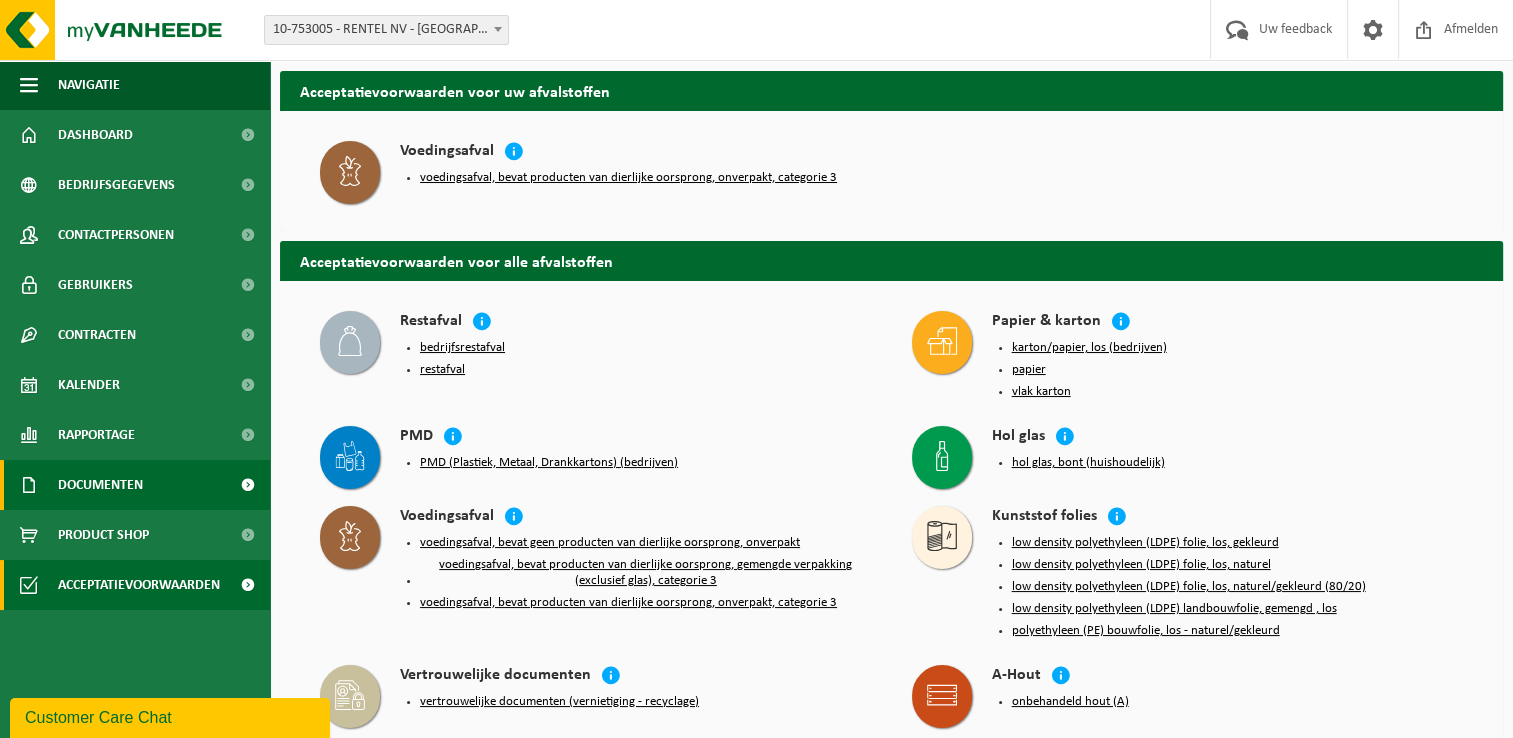 click on "Documenten" at bounding box center (100, 485) 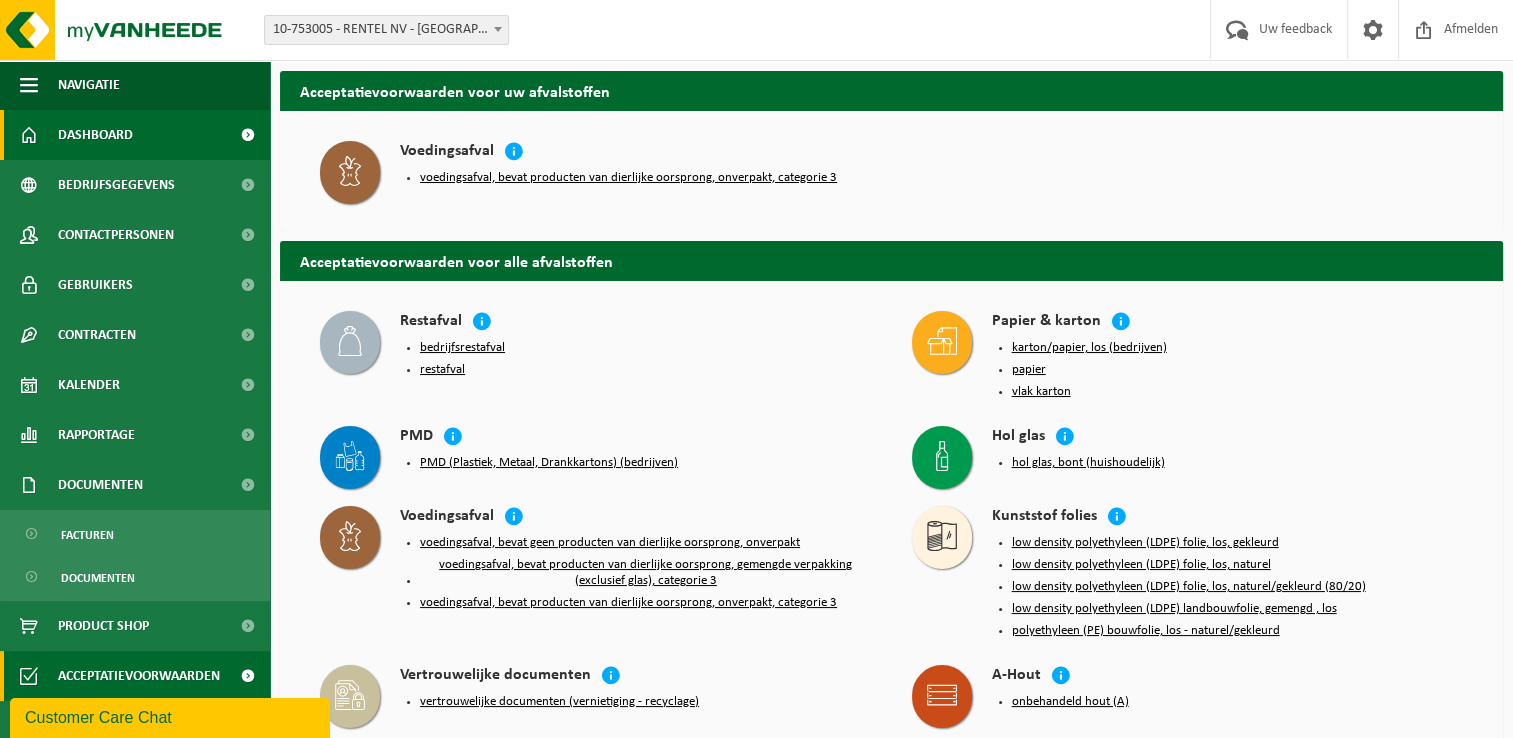 scroll, scrollTop: 0, scrollLeft: 0, axis: both 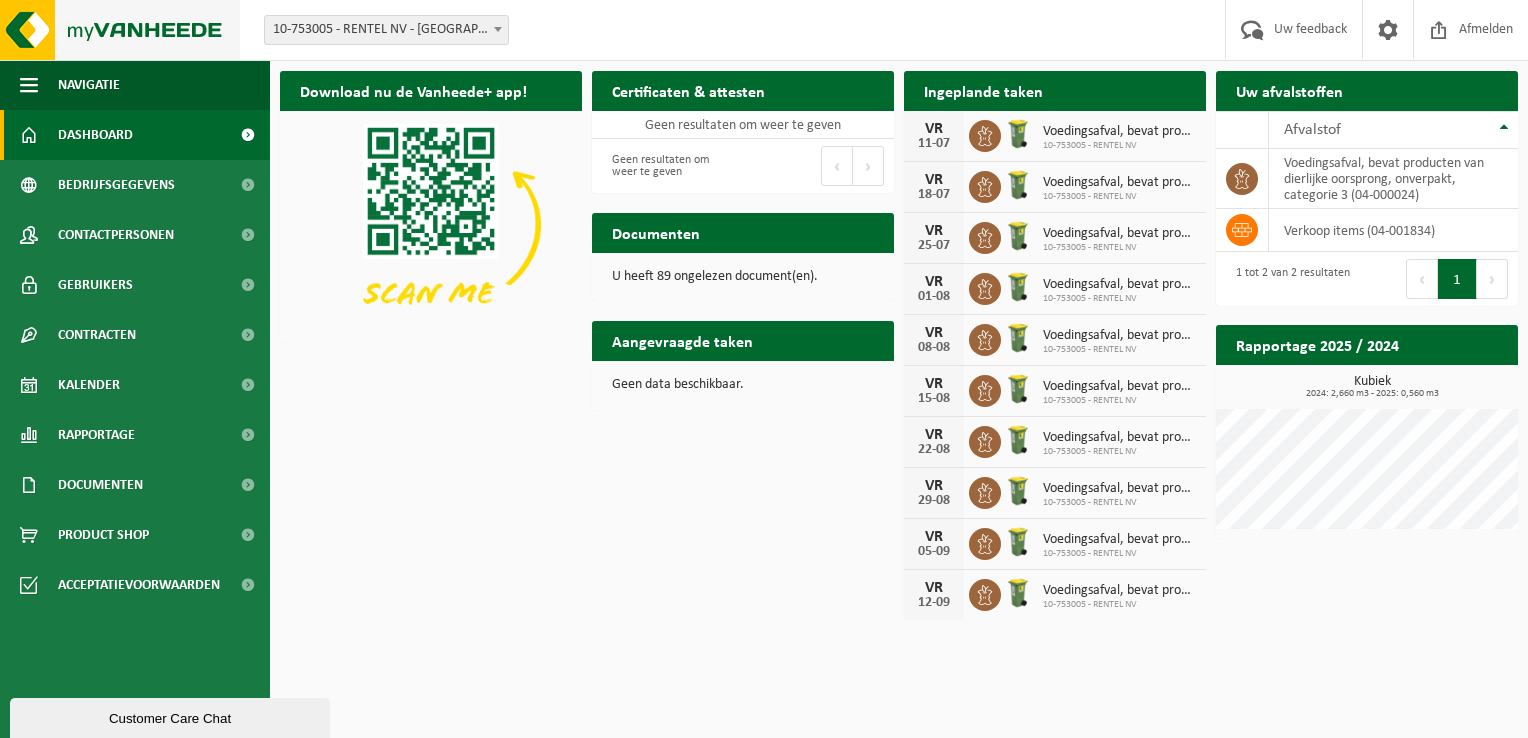 click at bounding box center (120, 30) 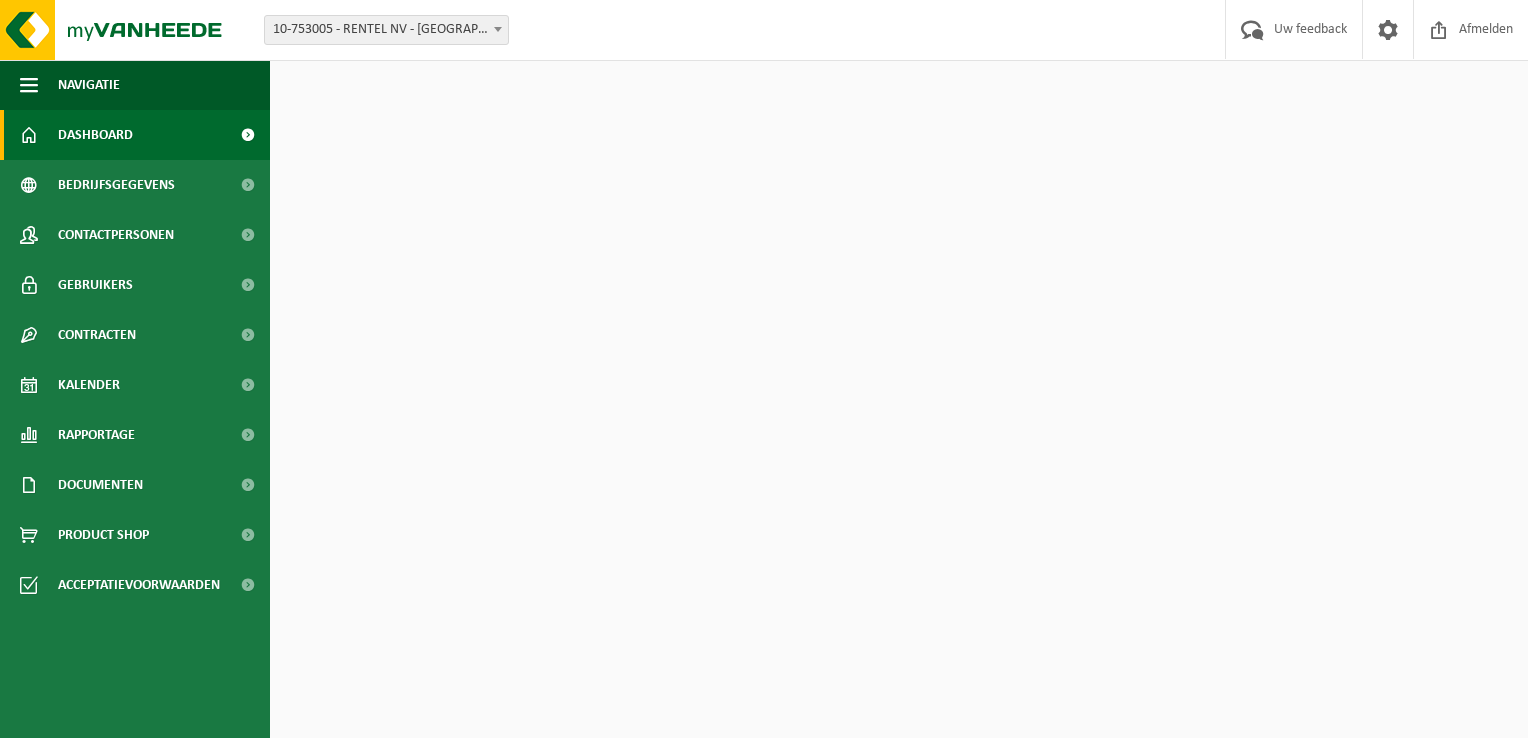 scroll, scrollTop: 0, scrollLeft: 0, axis: both 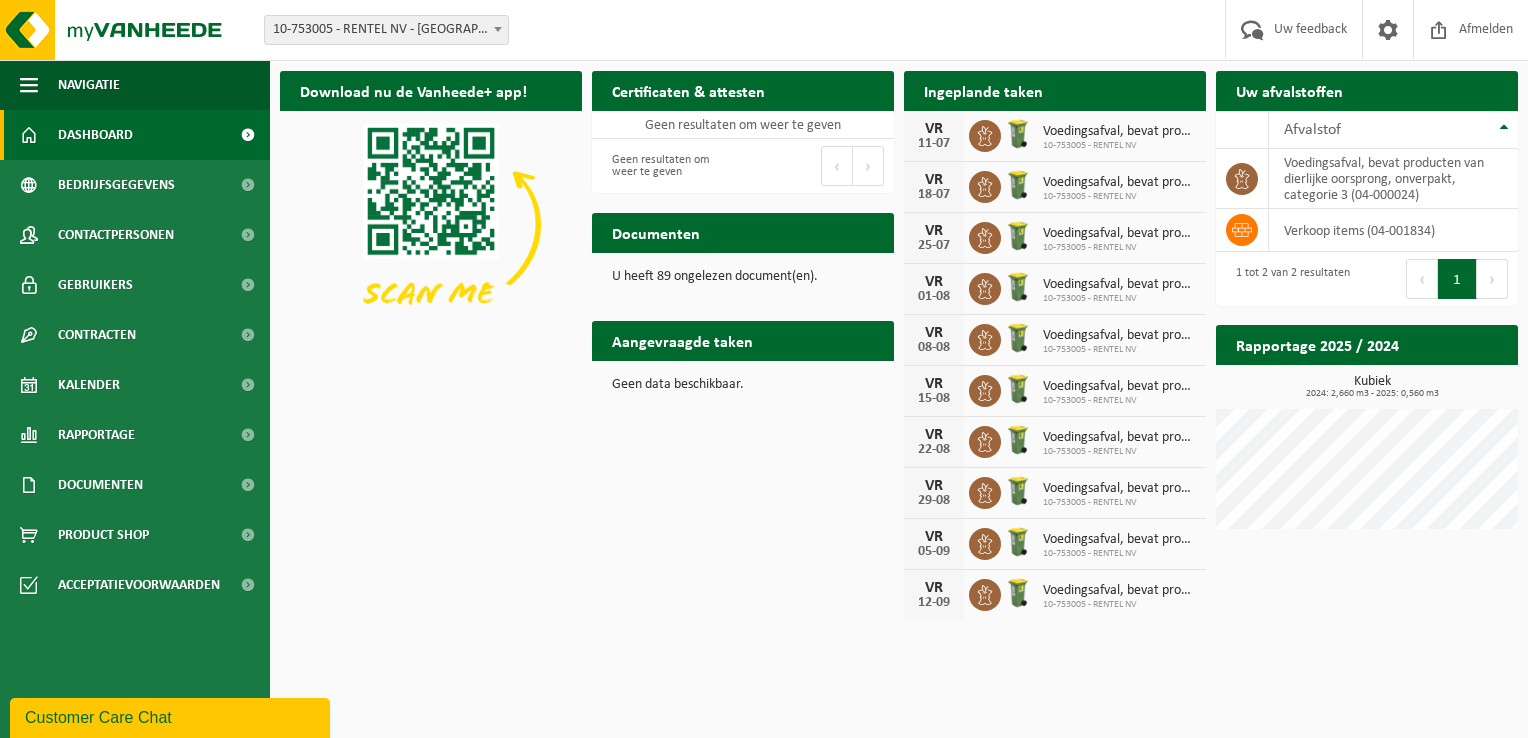 click on "Documenten" at bounding box center (656, 232) 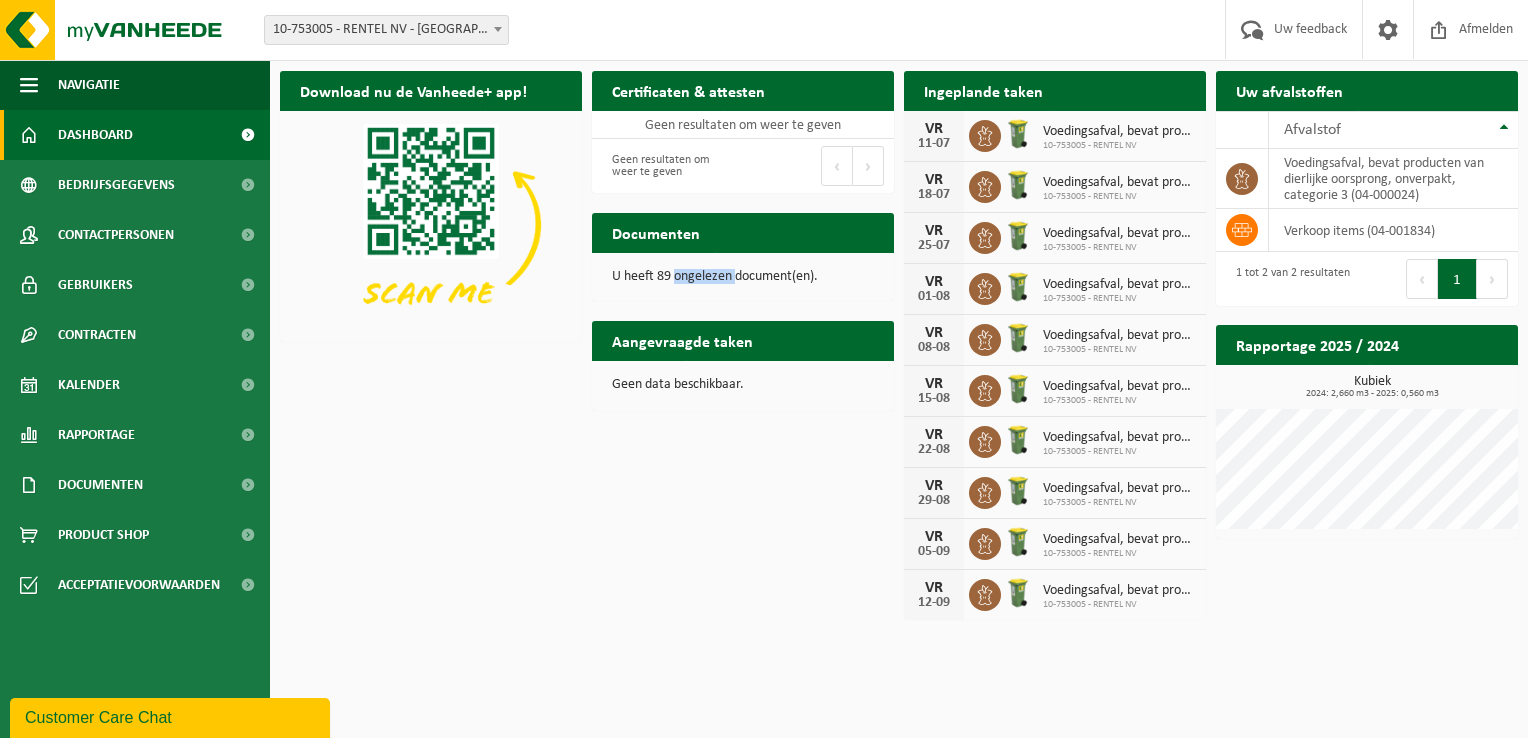click on "U heeft 89 ongelezen document(en)." at bounding box center [743, 277] 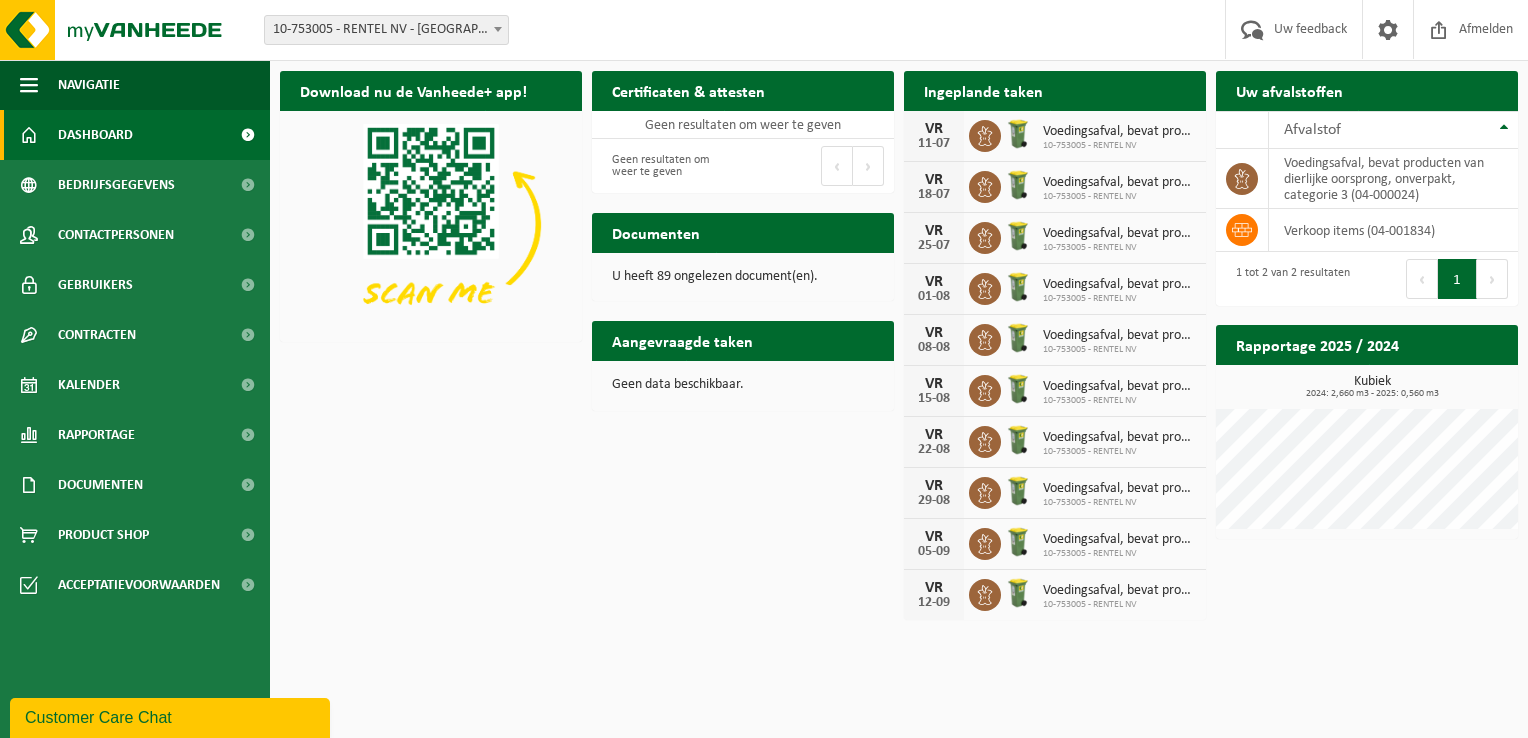 drag, startPoint x: 688, startPoint y: 279, endPoint x: 692, endPoint y: 491, distance: 212.03773 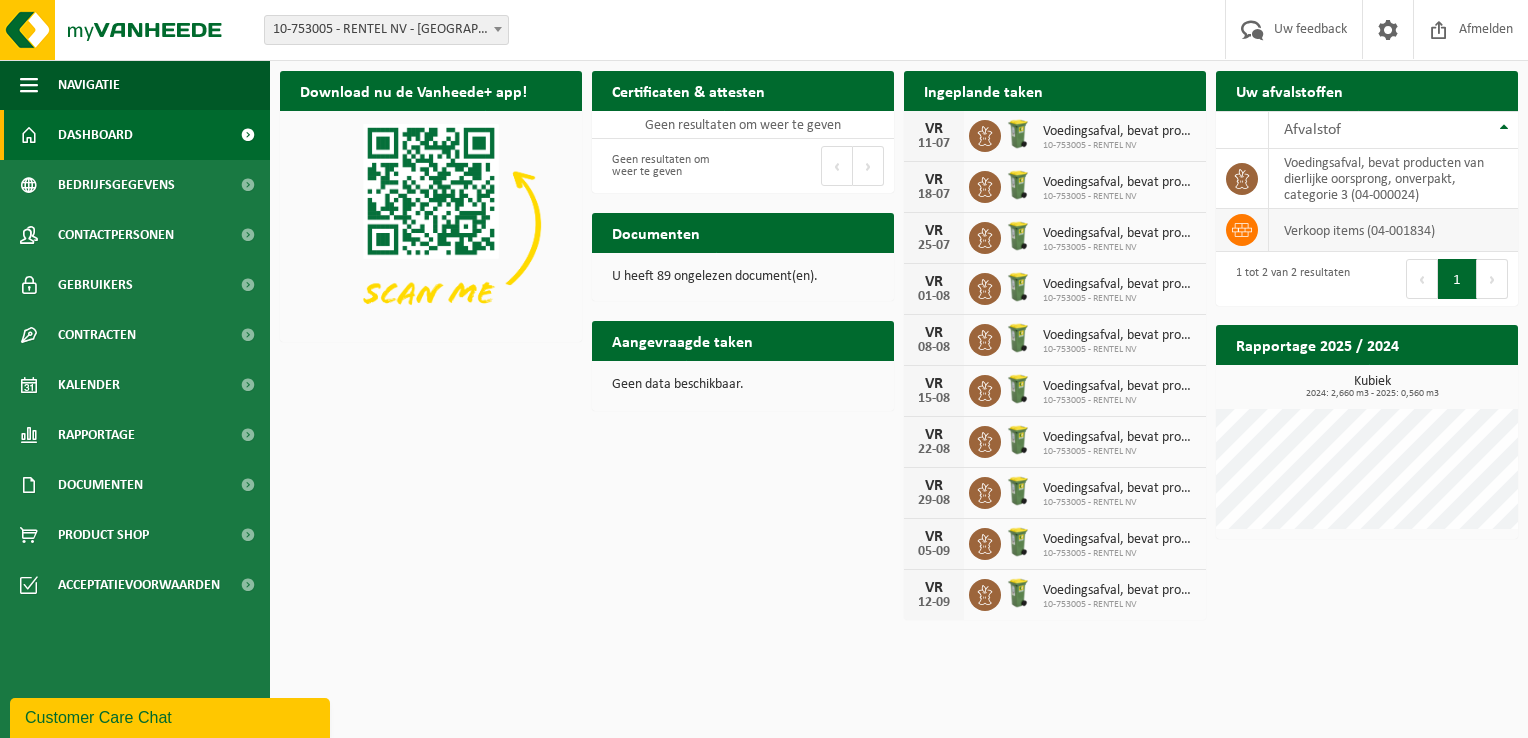 click 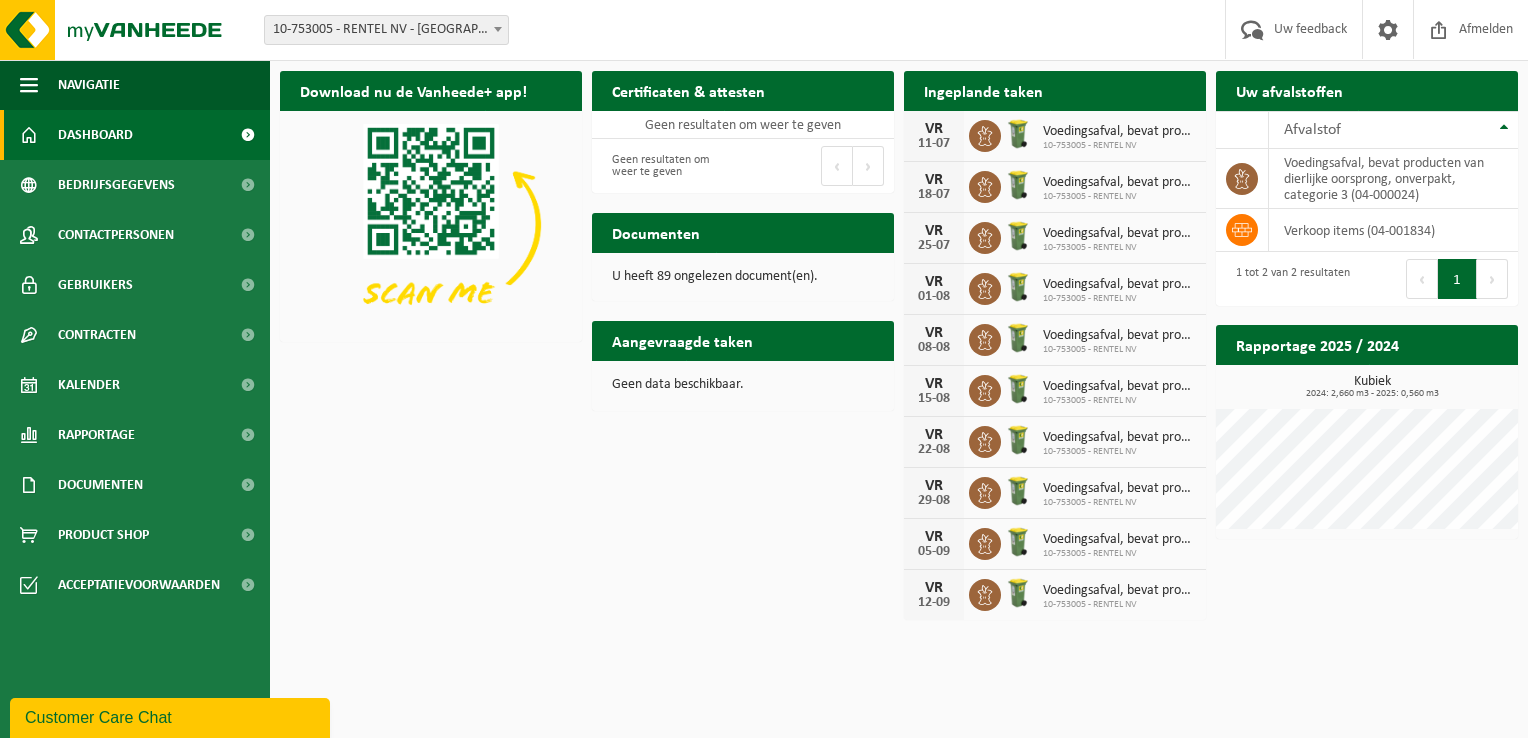 click on "1 tot 2 van 2 resultaten" at bounding box center [1288, 279] 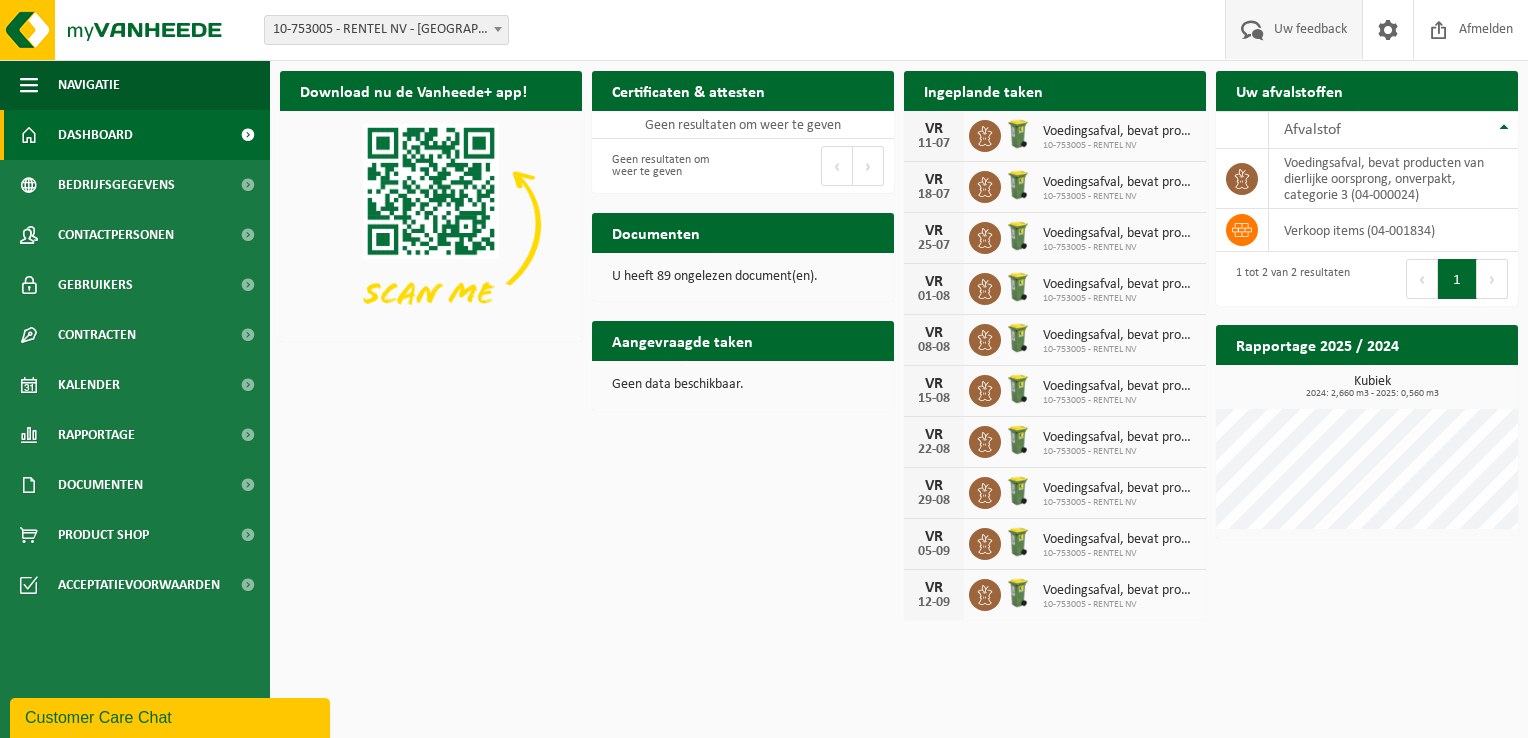 click on "Uw feedback" at bounding box center (1310, 29) 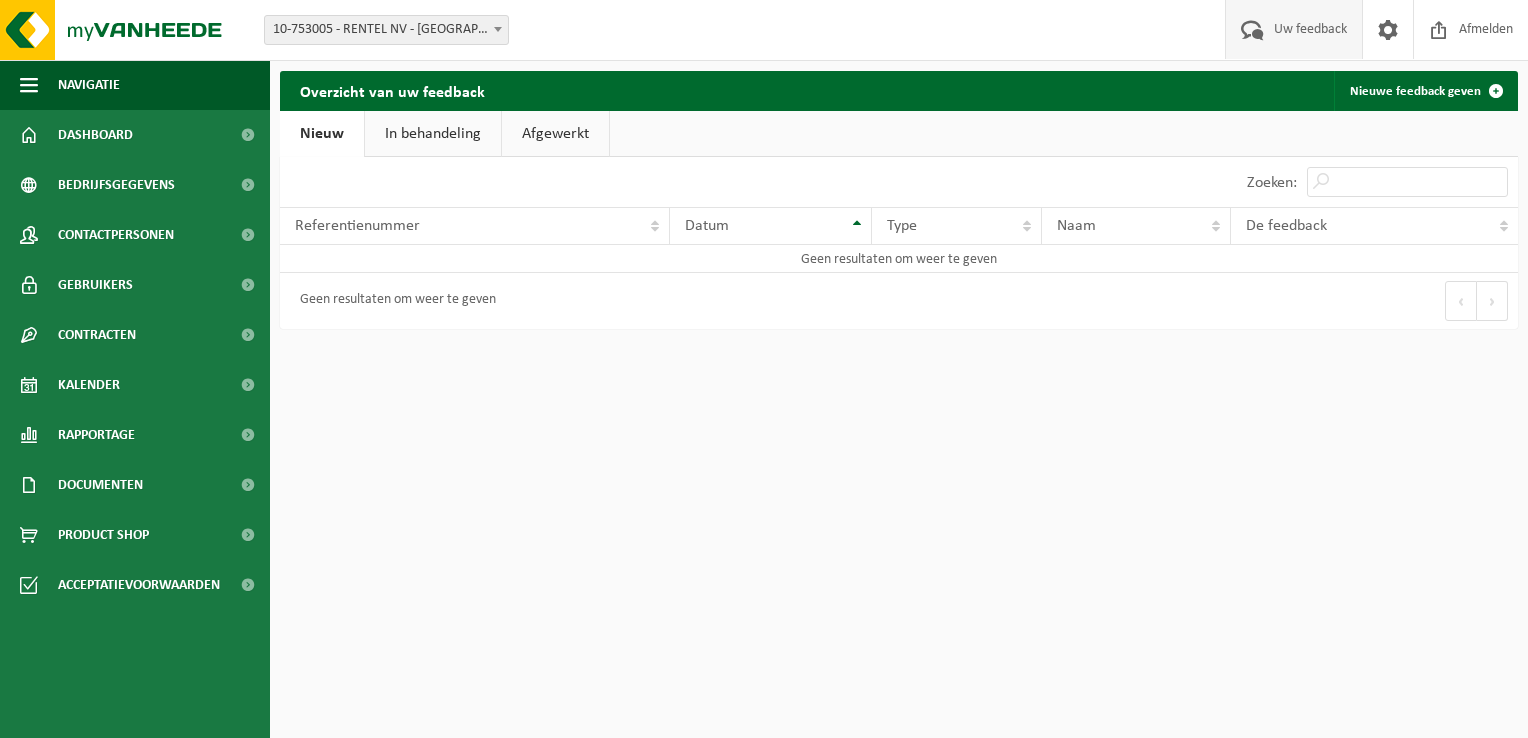 scroll, scrollTop: 0, scrollLeft: 0, axis: both 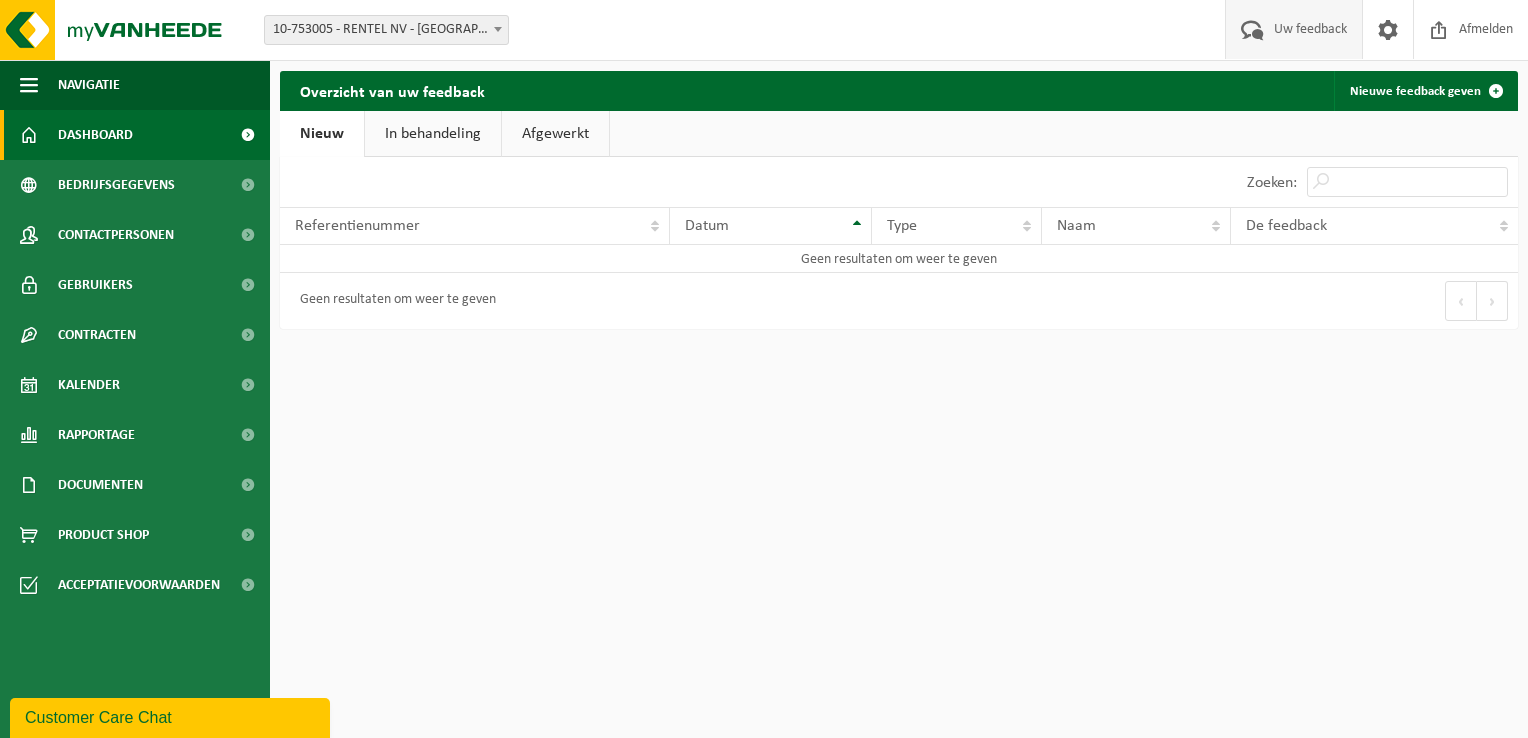 click on "Dashboard" at bounding box center [95, 135] 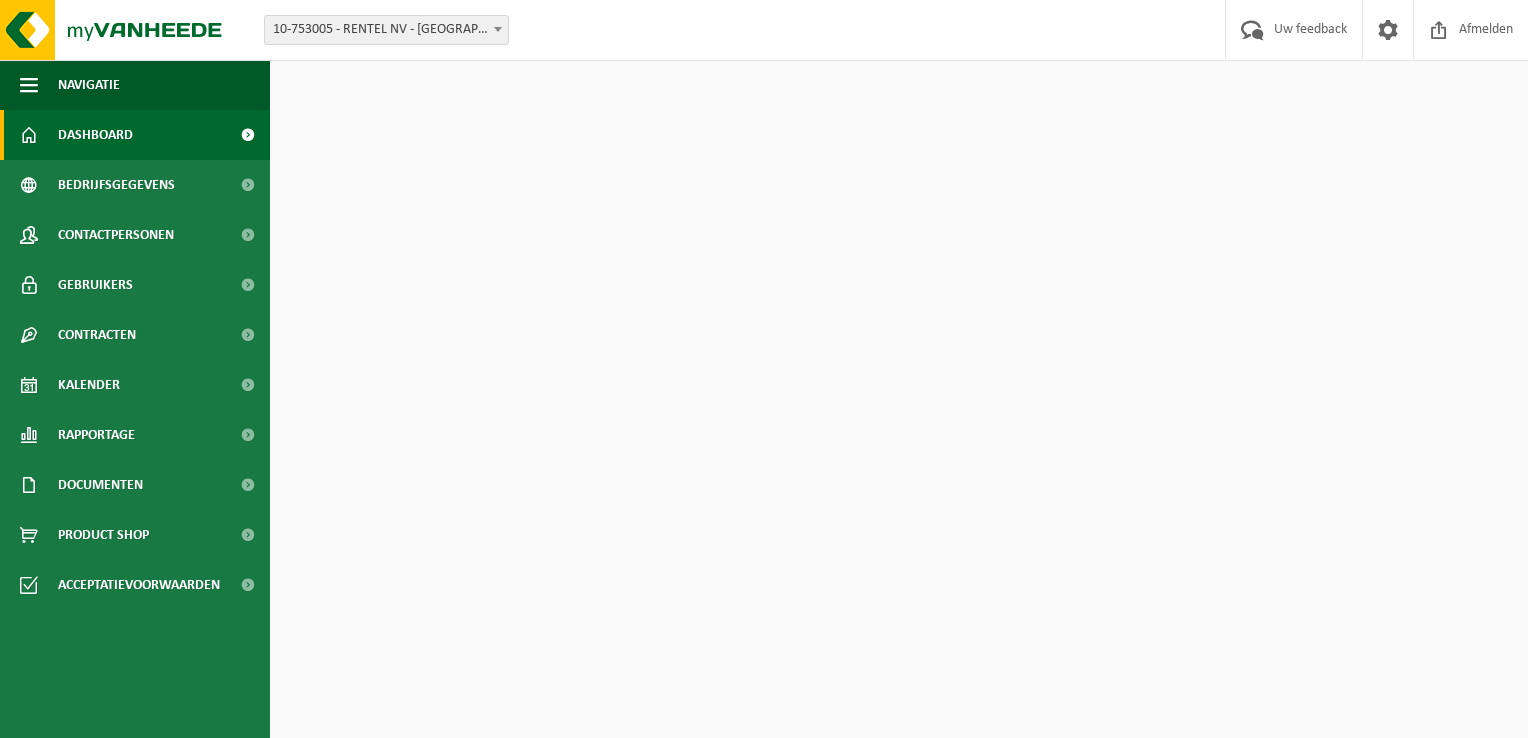 scroll, scrollTop: 0, scrollLeft: 0, axis: both 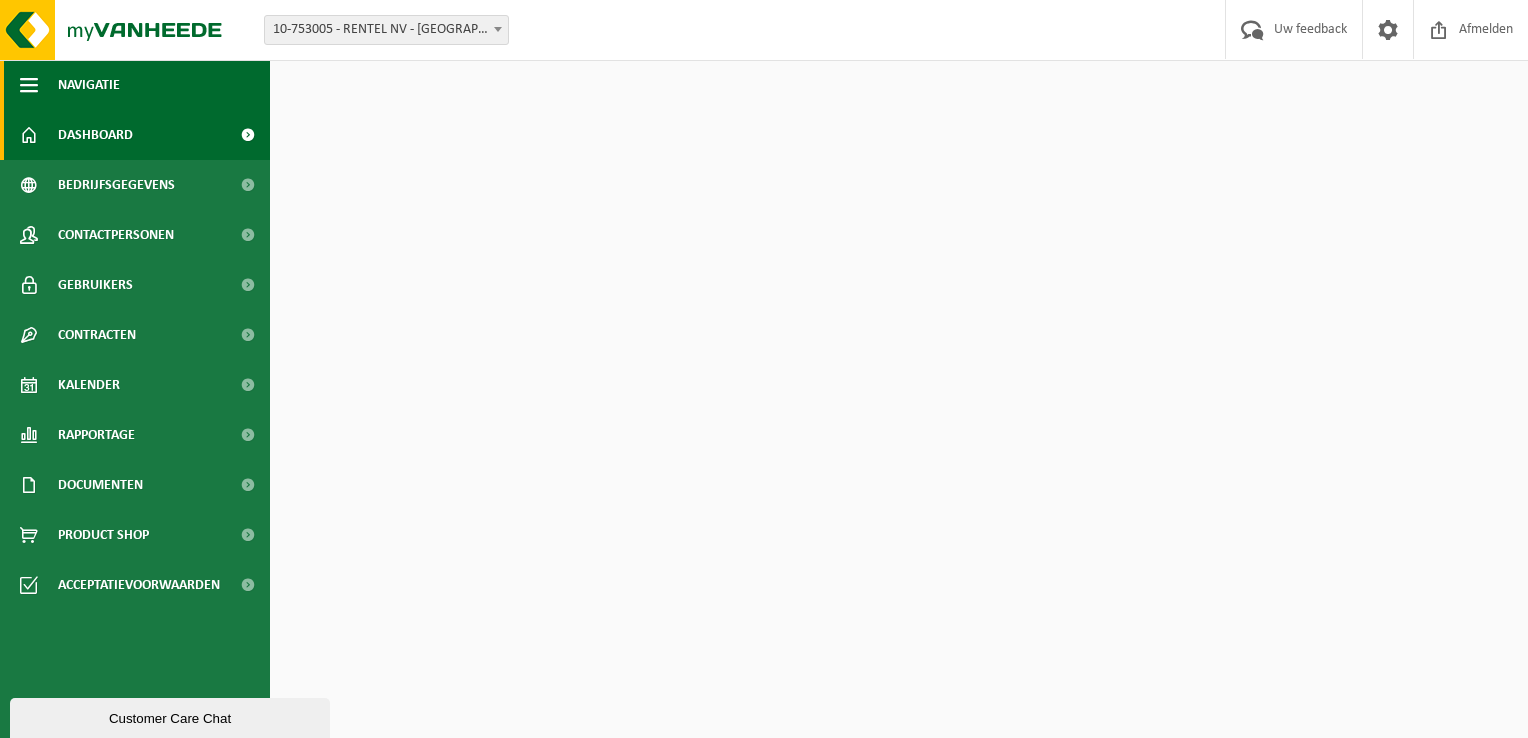 click at bounding box center (29, 85) 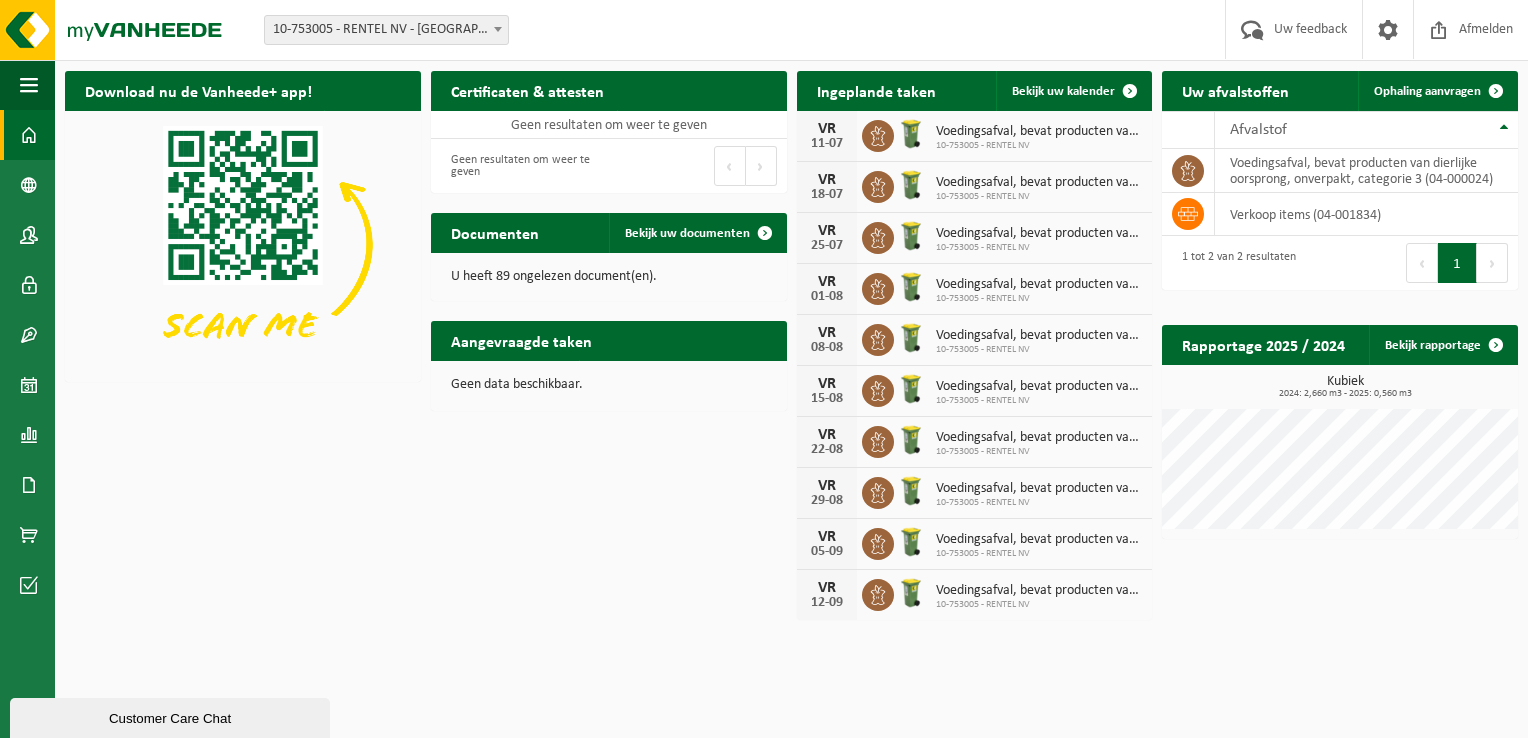 click on "Customer Care Chat" at bounding box center [170, 718] 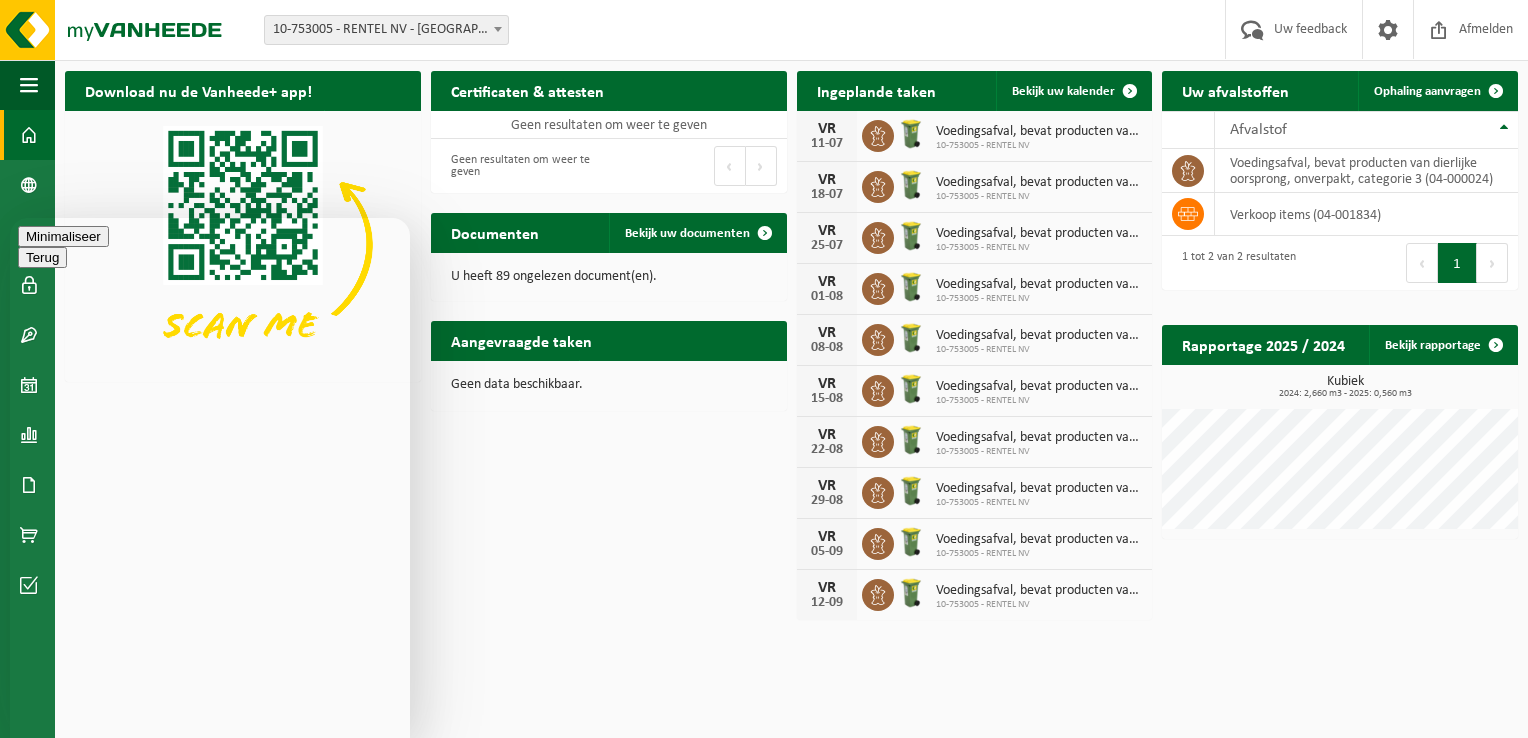 click on "Nieuw gesprek   We typically reply in a few minutes" at bounding box center (210, 864) 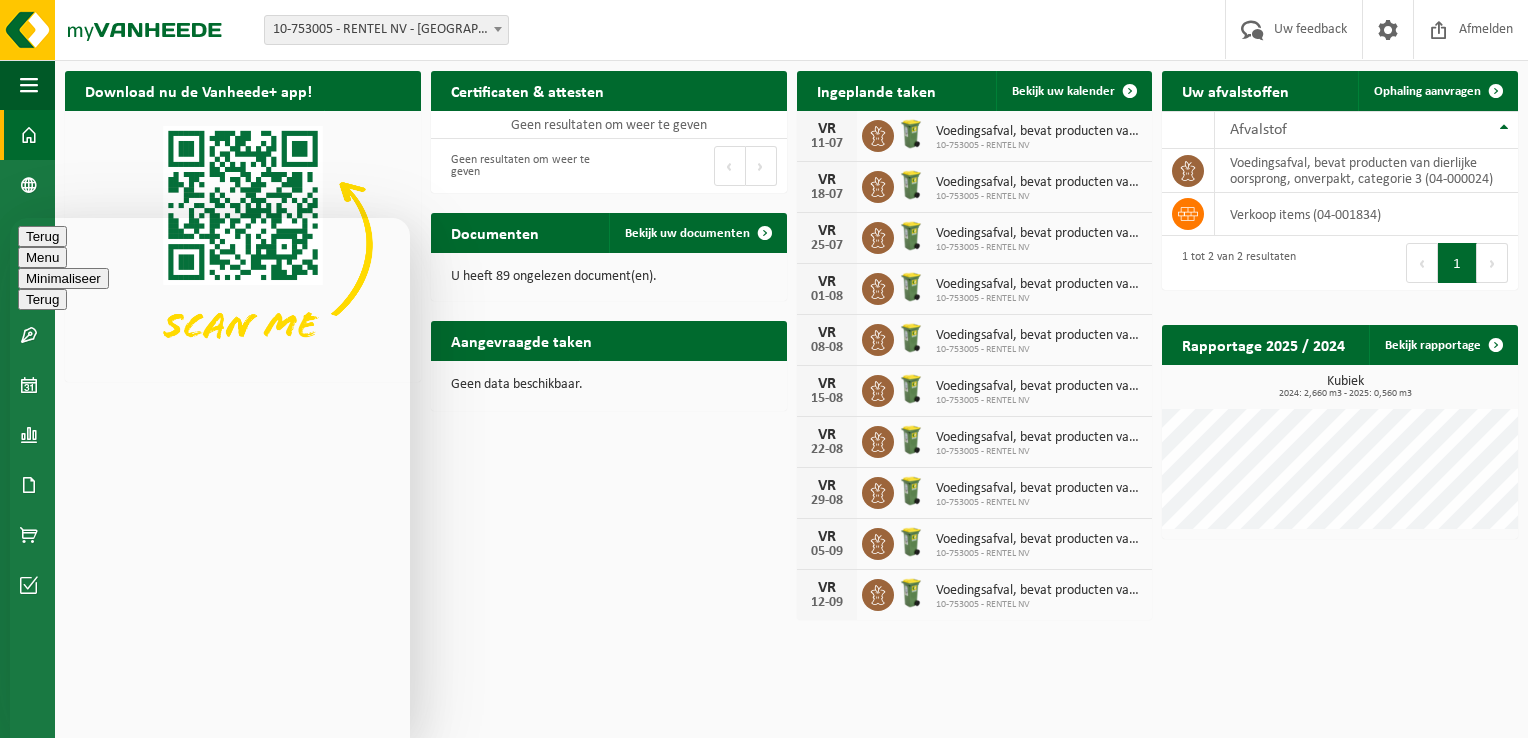 click at bounding box center (10, 218) 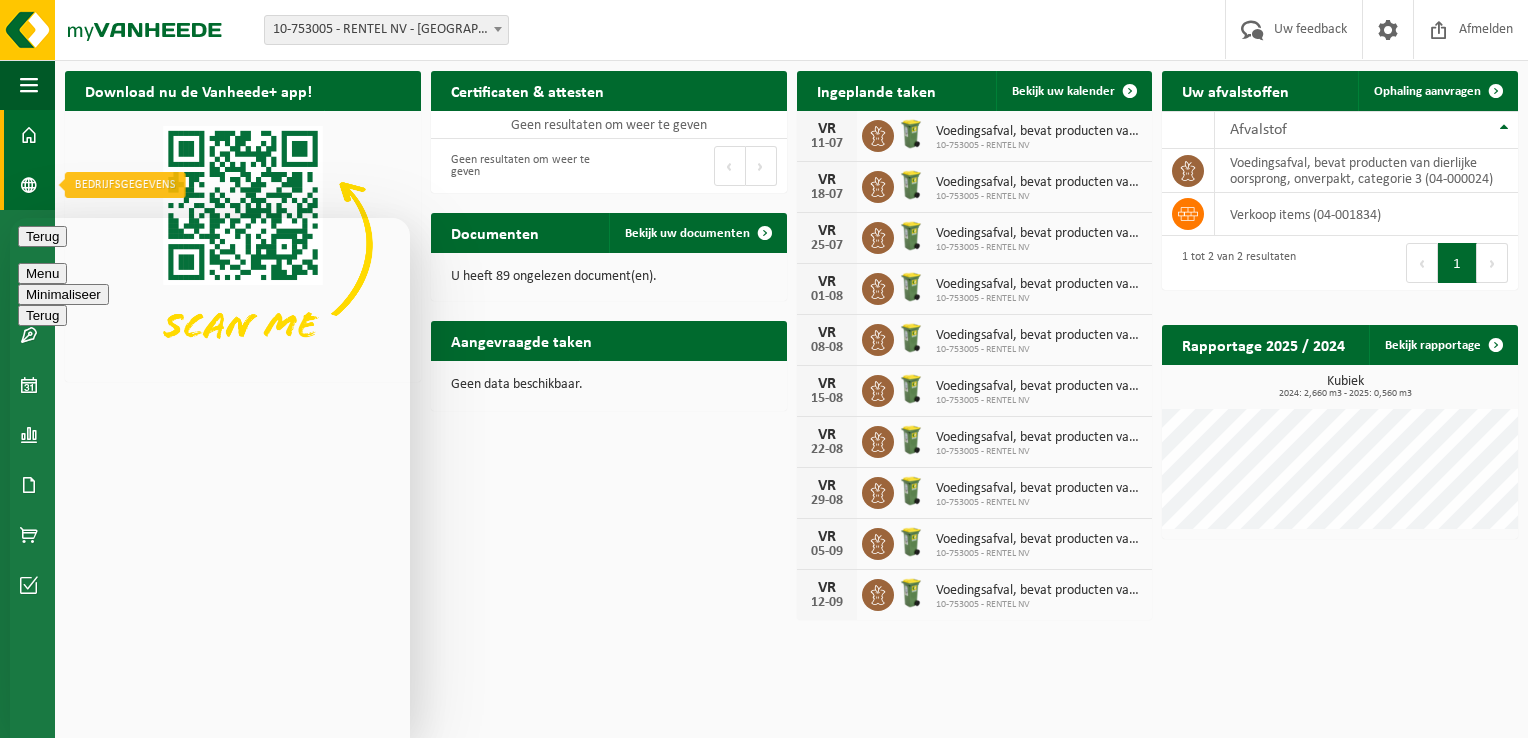 click at bounding box center [29, 185] 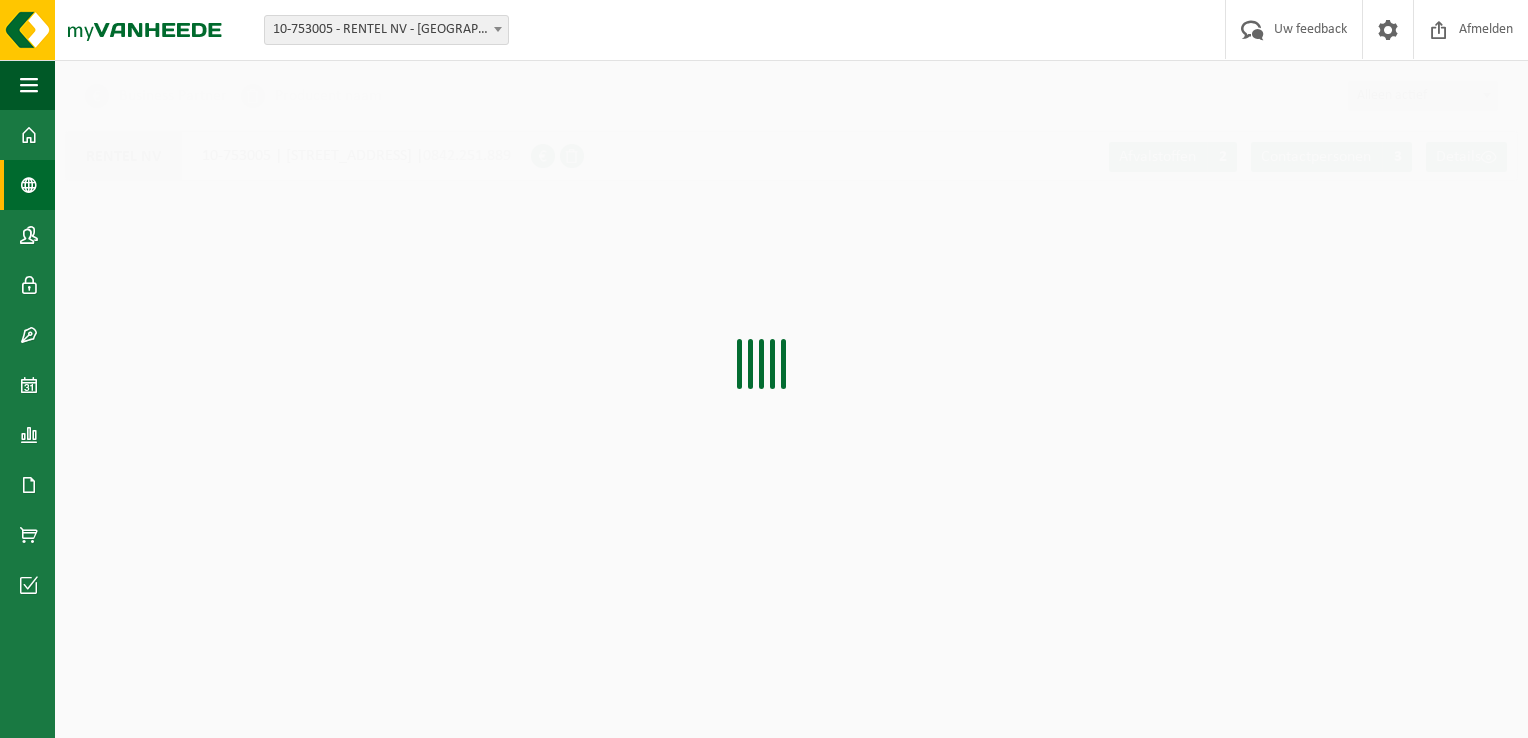 scroll, scrollTop: 0, scrollLeft: 0, axis: both 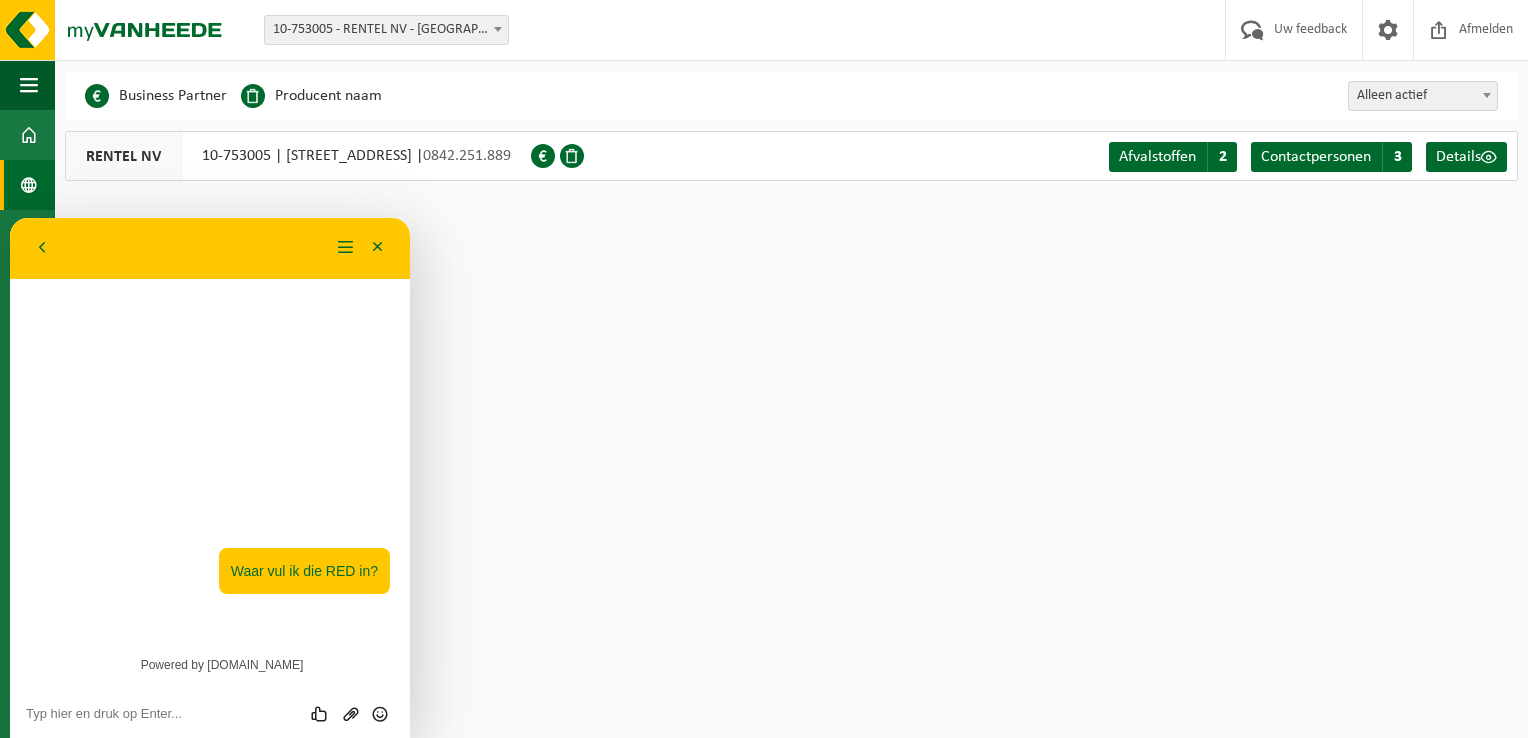click on "08:34 Waar vul ik die RED in?" at bounding box center (210, 460) 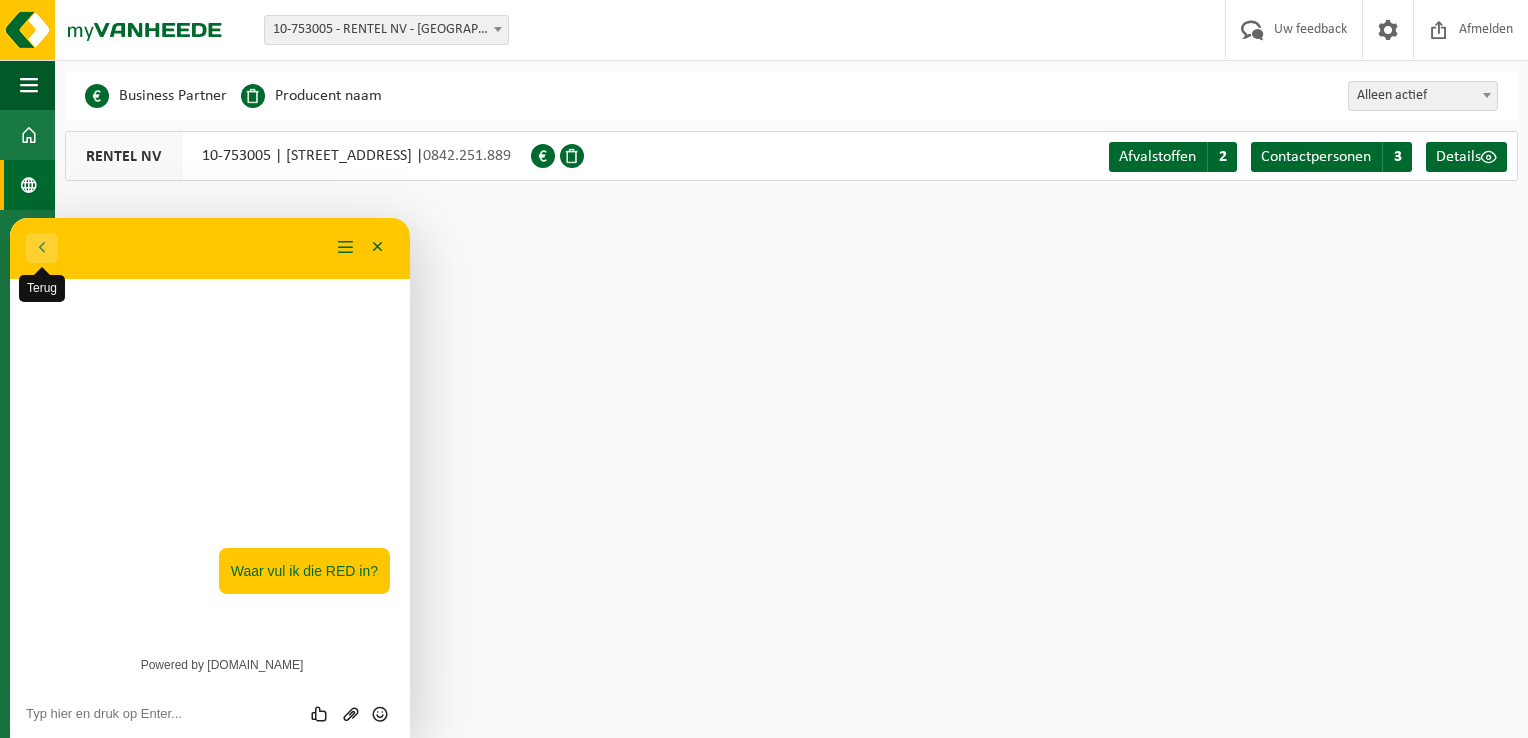 click on "Terug" at bounding box center [42, 248] 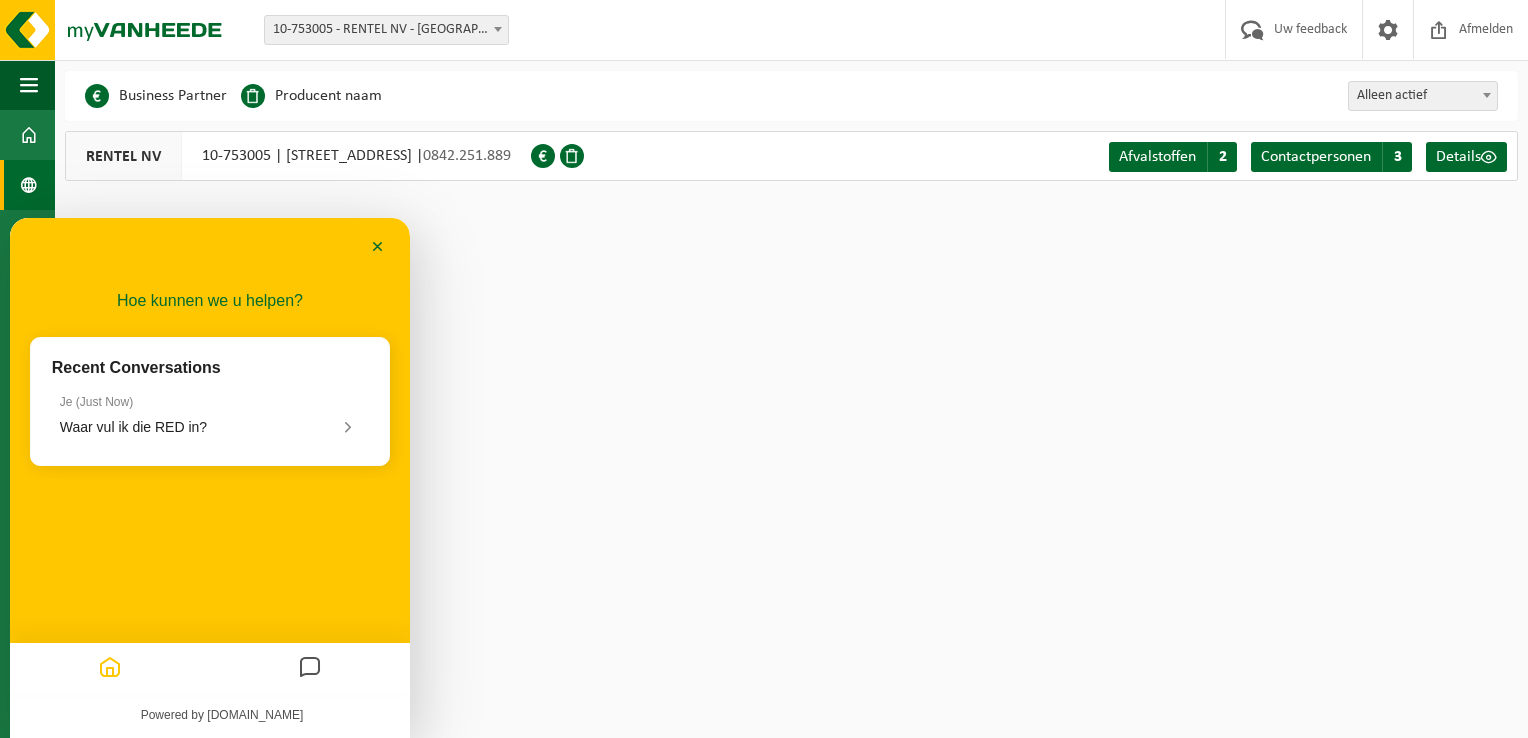 drag, startPoint x: 385, startPoint y: 241, endPoint x: 314, endPoint y: 228, distance: 72.18033 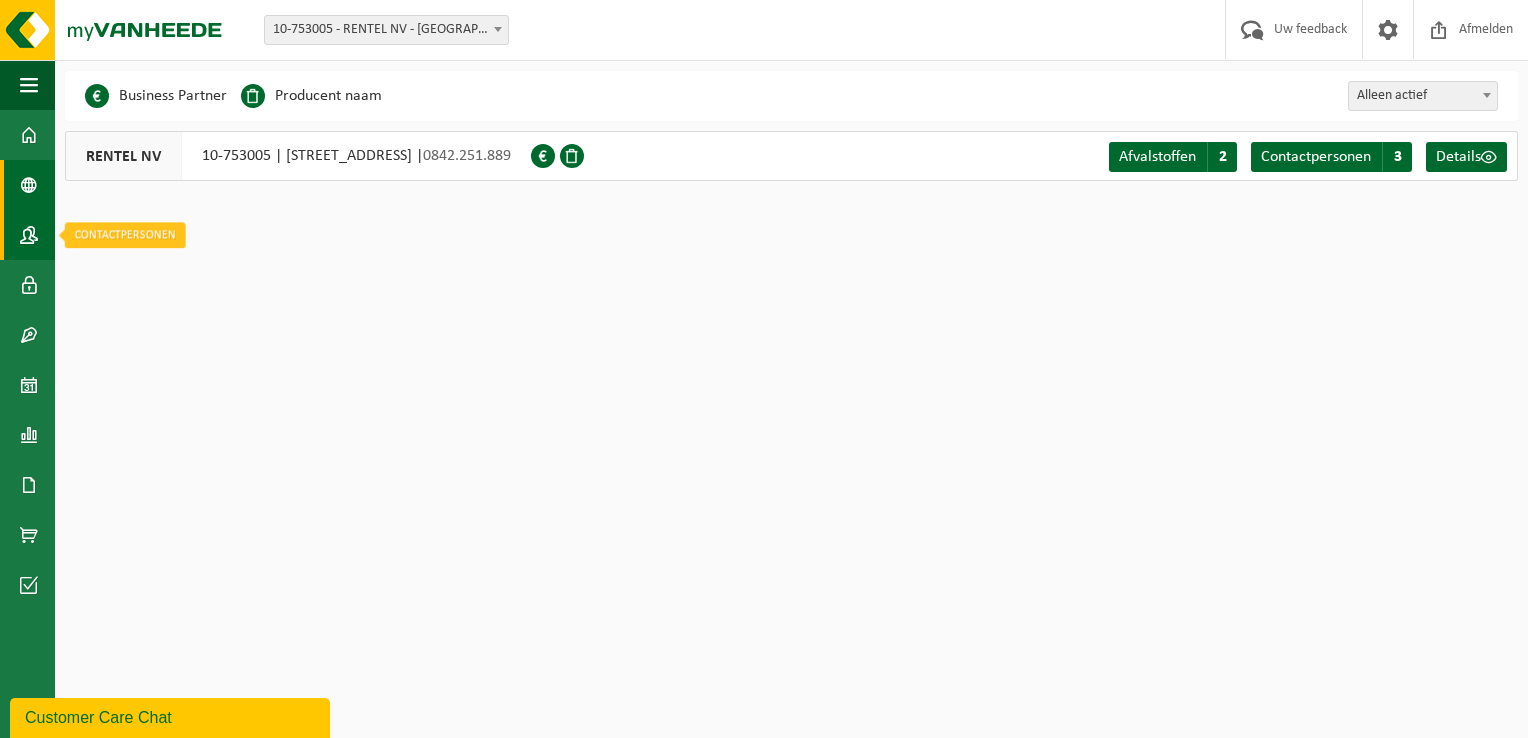 click at bounding box center (29, 235) 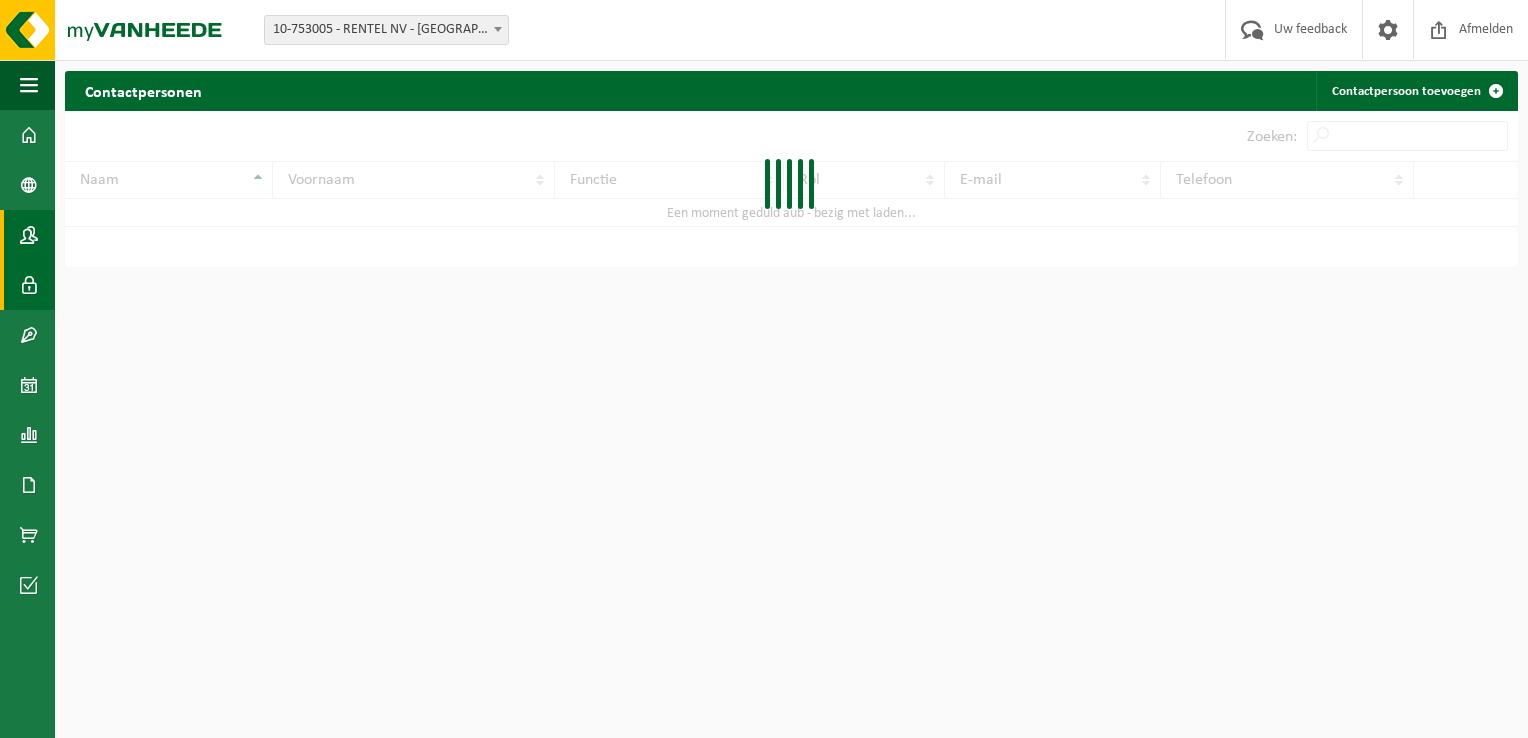 scroll, scrollTop: 0, scrollLeft: 0, axis: both 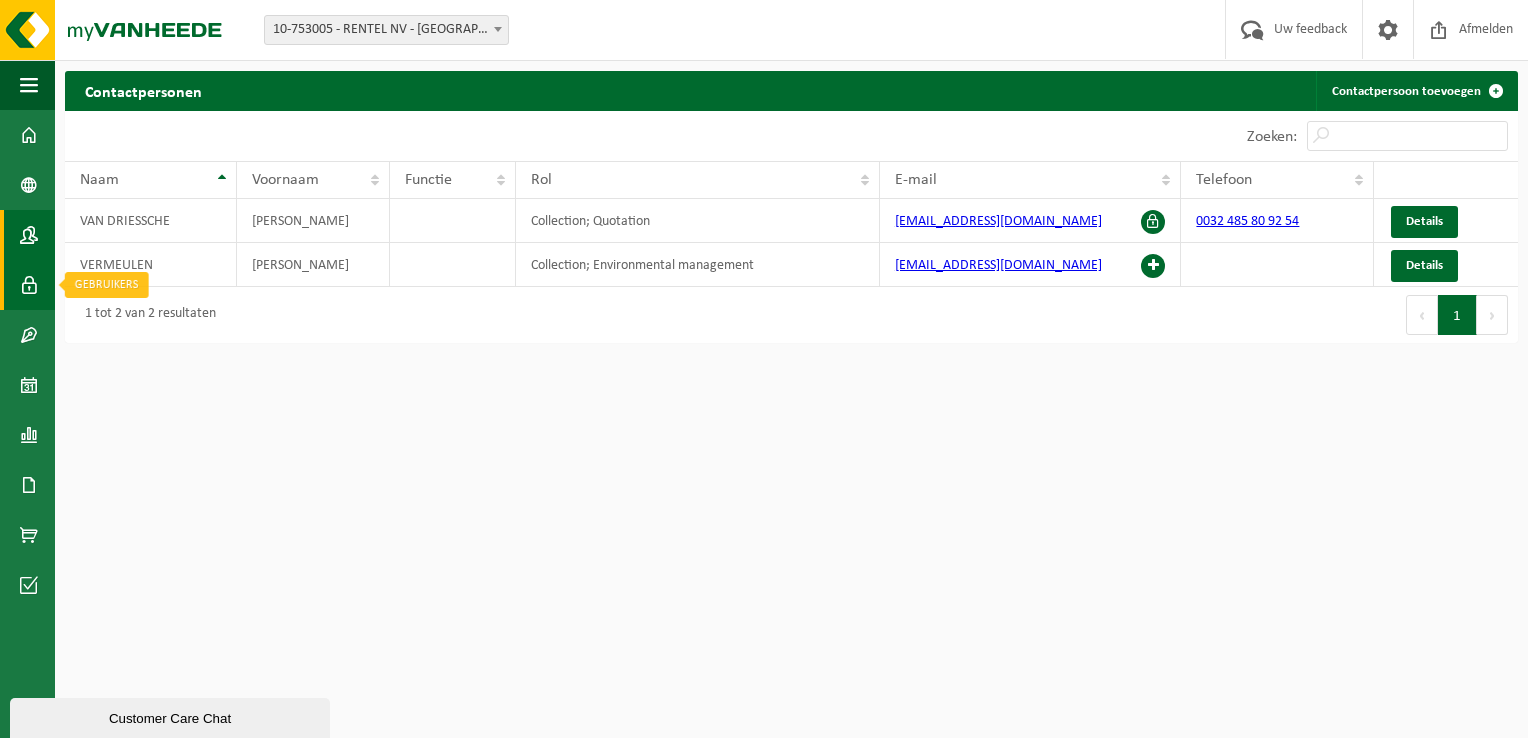 click at bounding box center (29, 285) 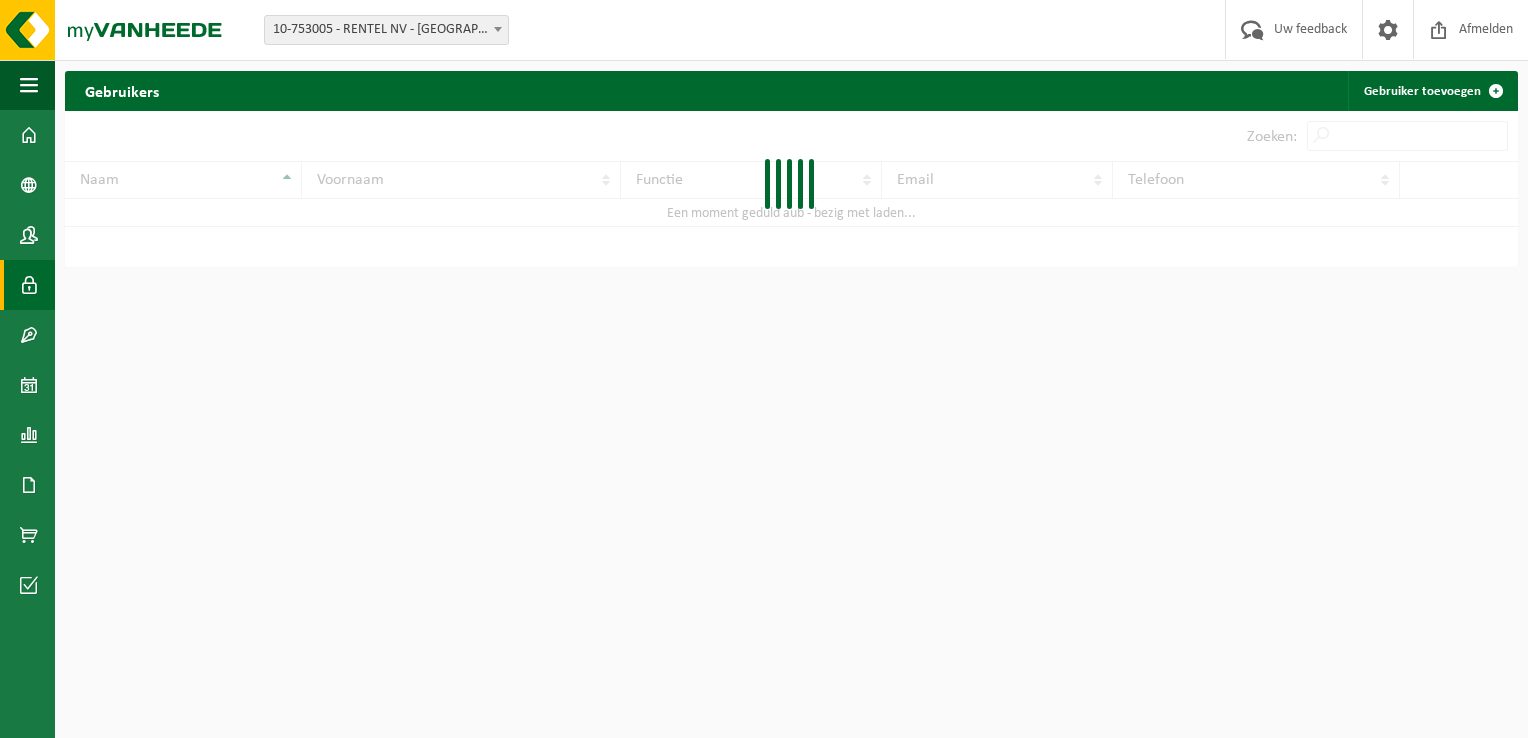 scroll, scrollTop: 0, scrollLeft: 0, axis: both 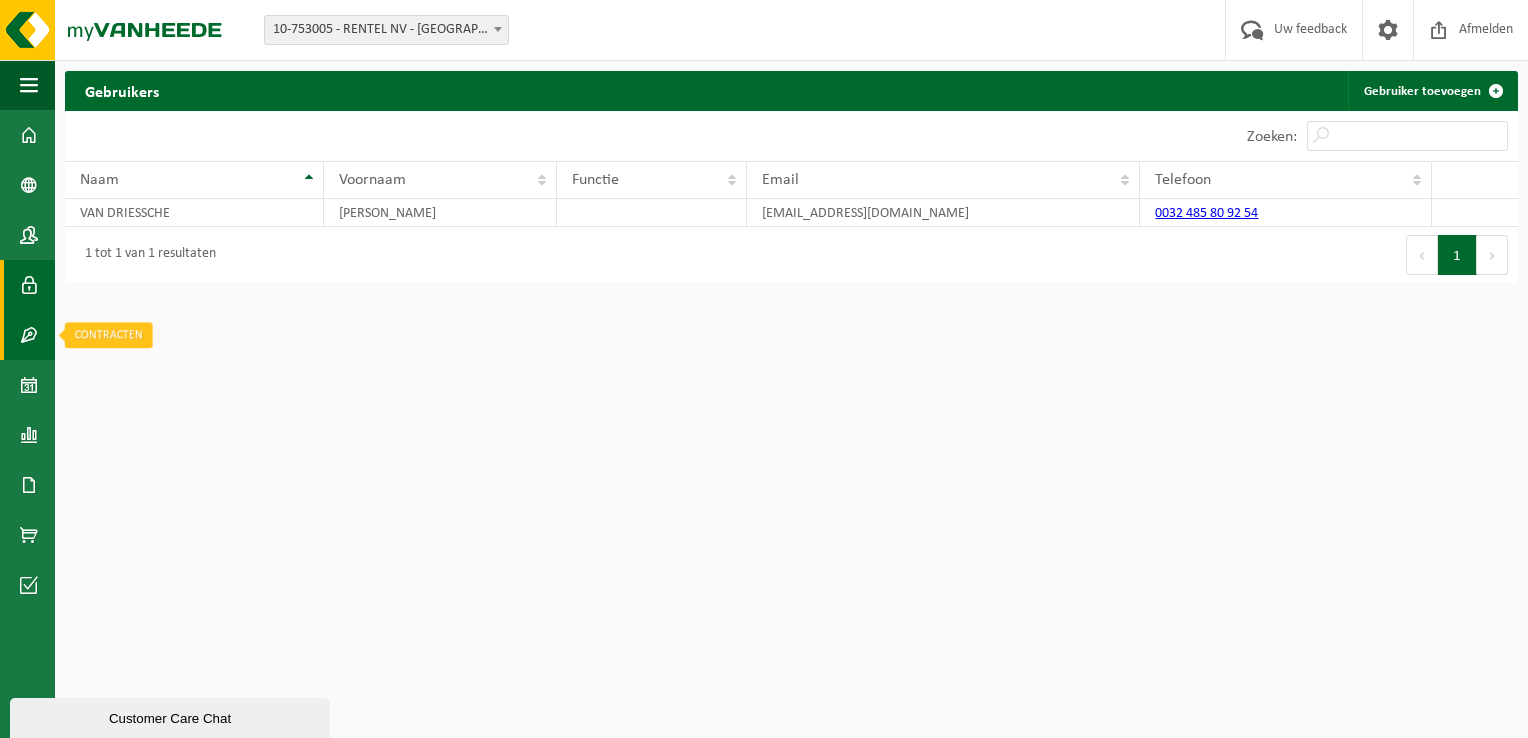 click at bounding box center [29, 335] 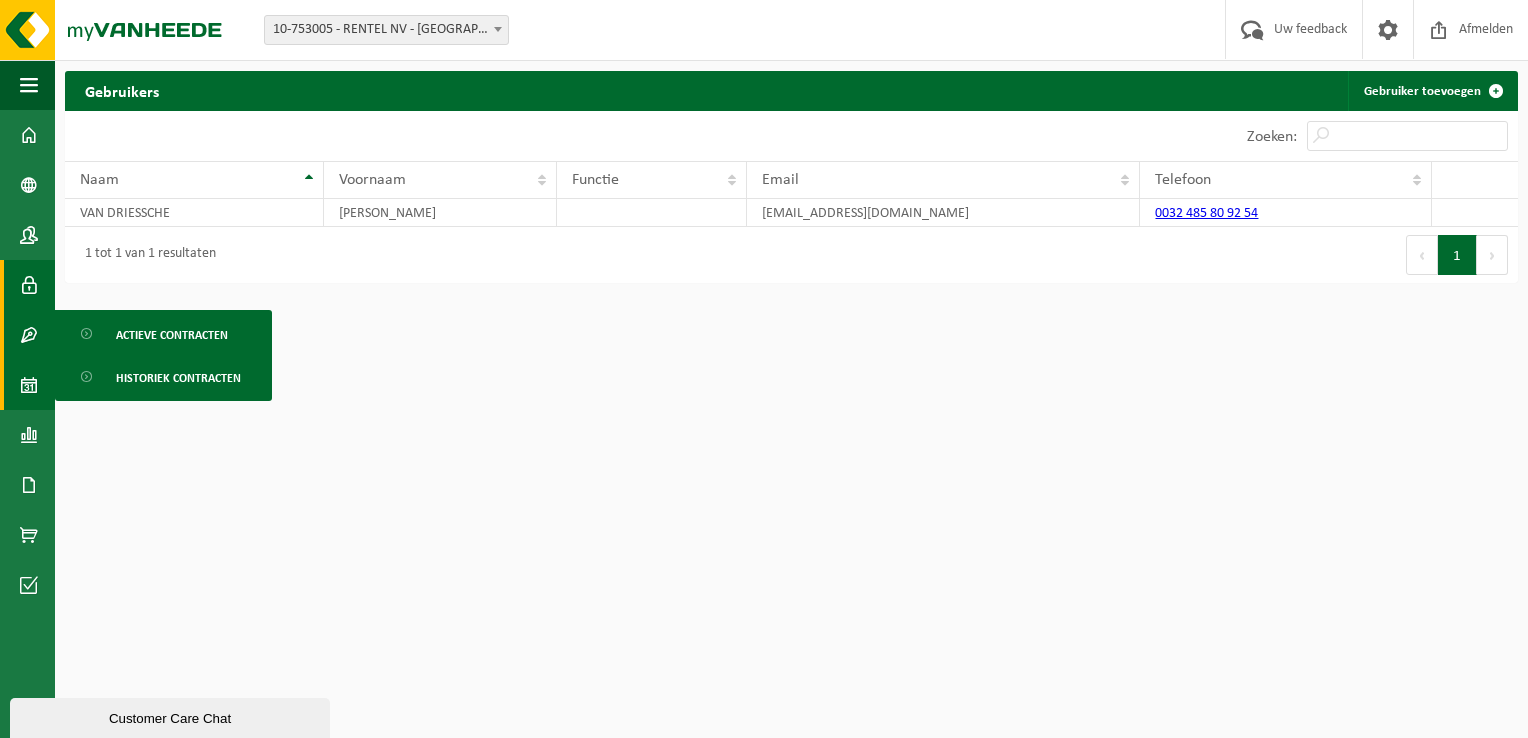 click at bounding box center (29, 385) 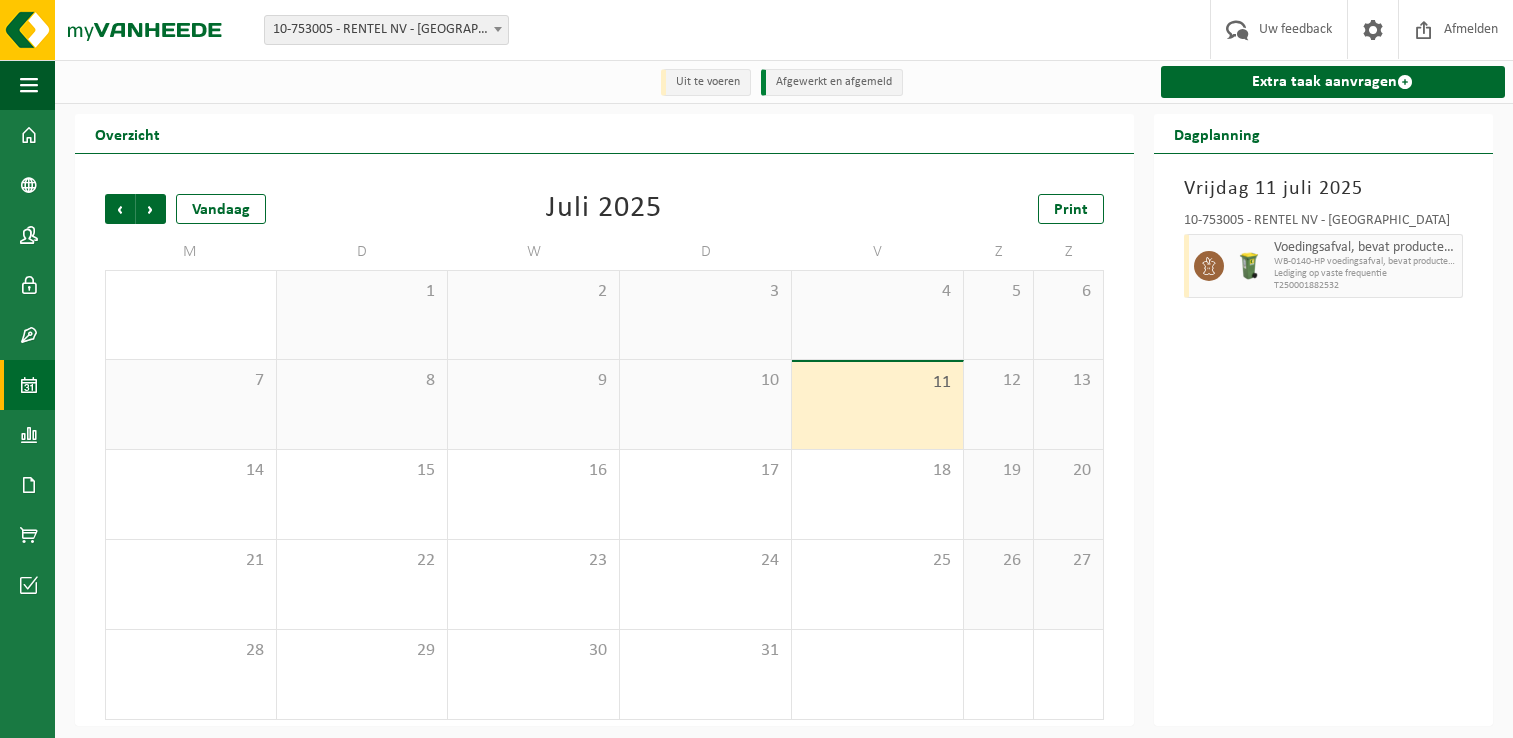 scroll, scrollTop: 0, scrollLeft: 0, axis: both 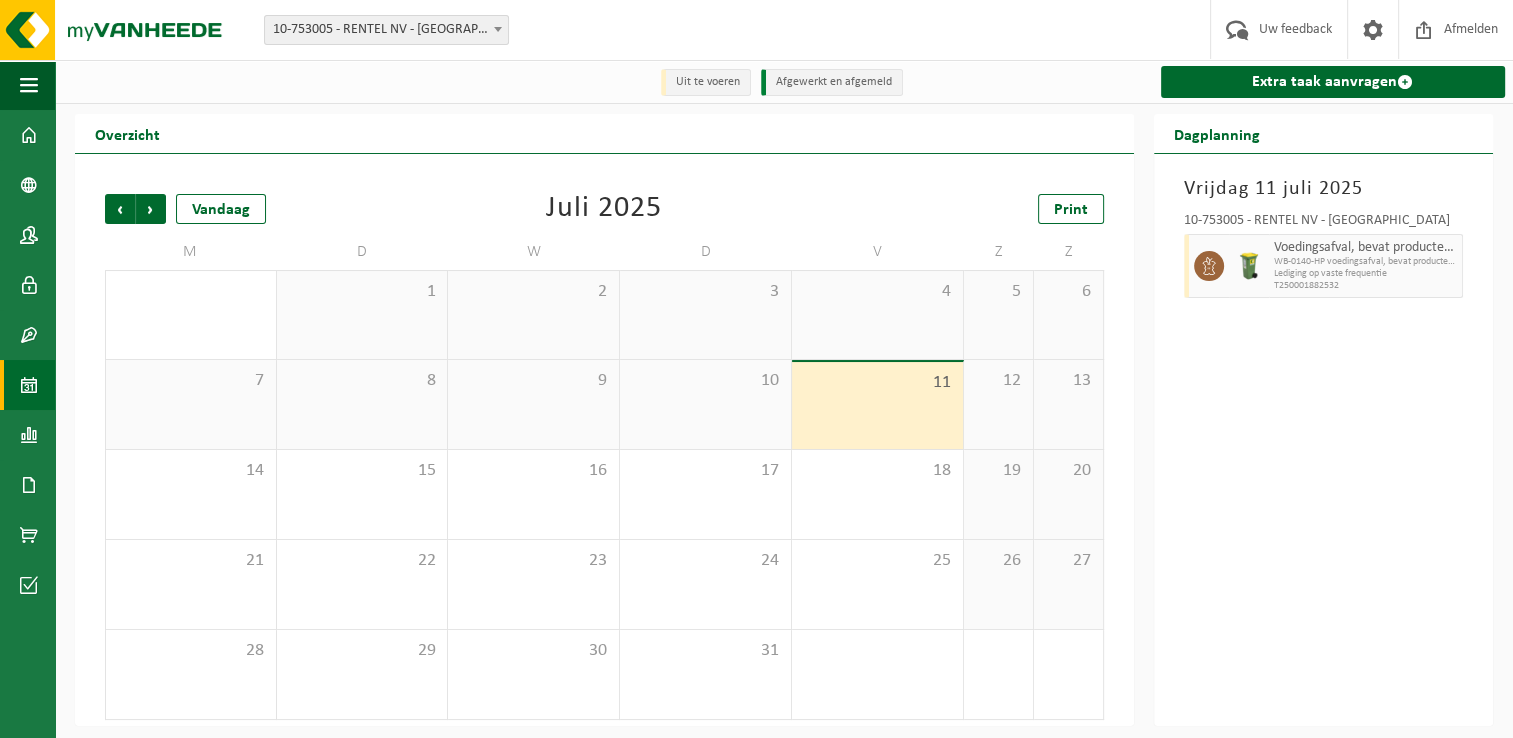 click at bounding box center (29, 435) 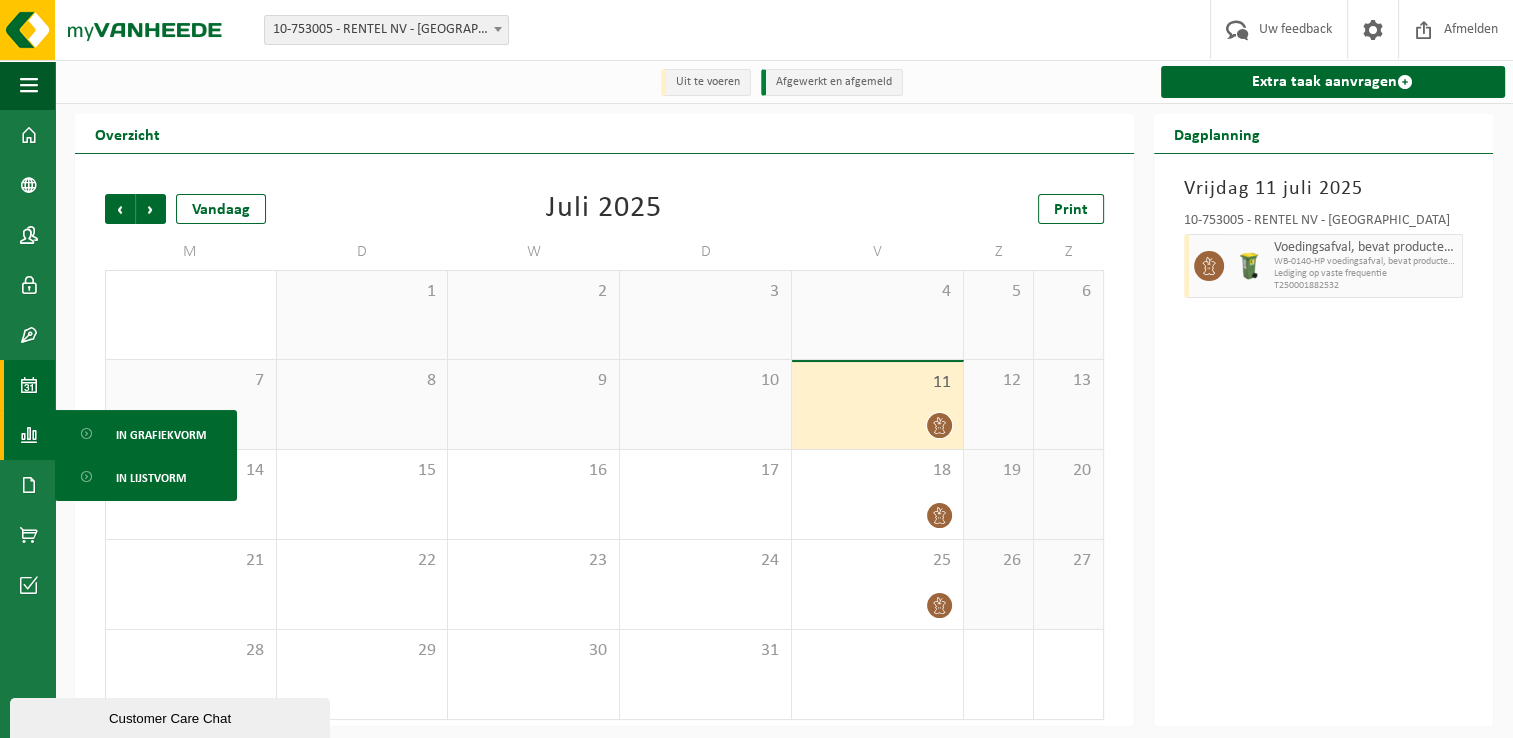 scroll, scrollTop: 0, scrollLeft: 0, axis: both 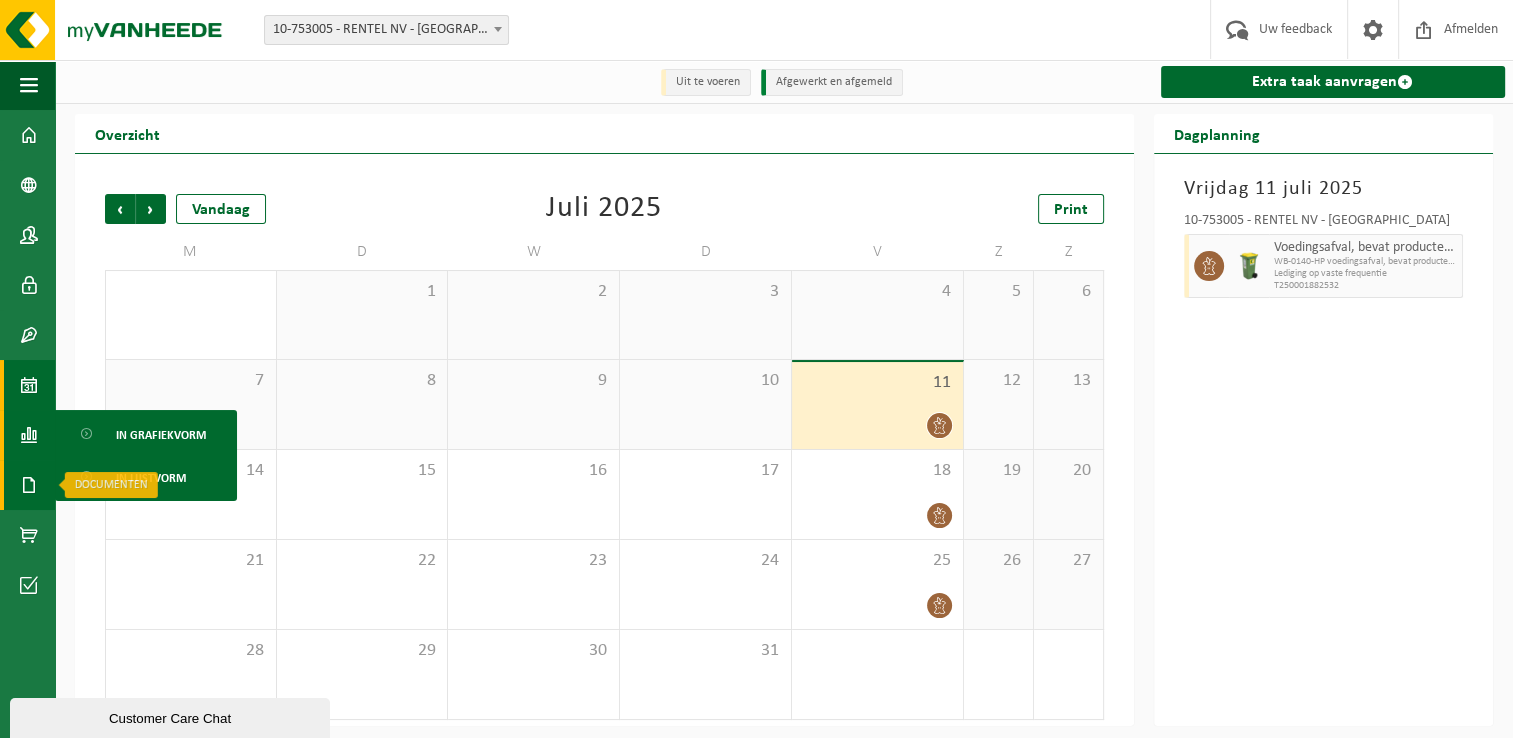 click at bounding box center (29, 485) 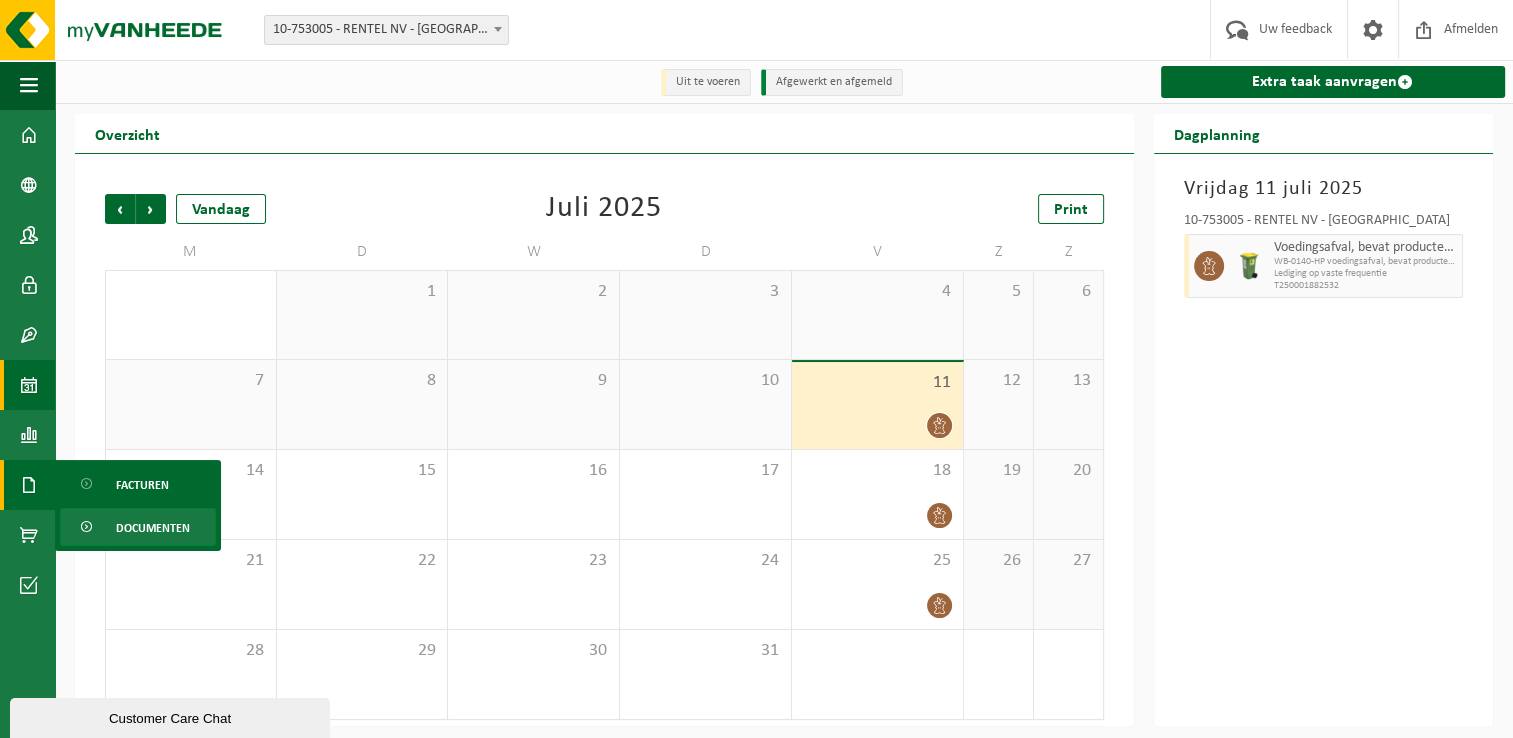 click on "Documenten" at bounding box center (153, 528) 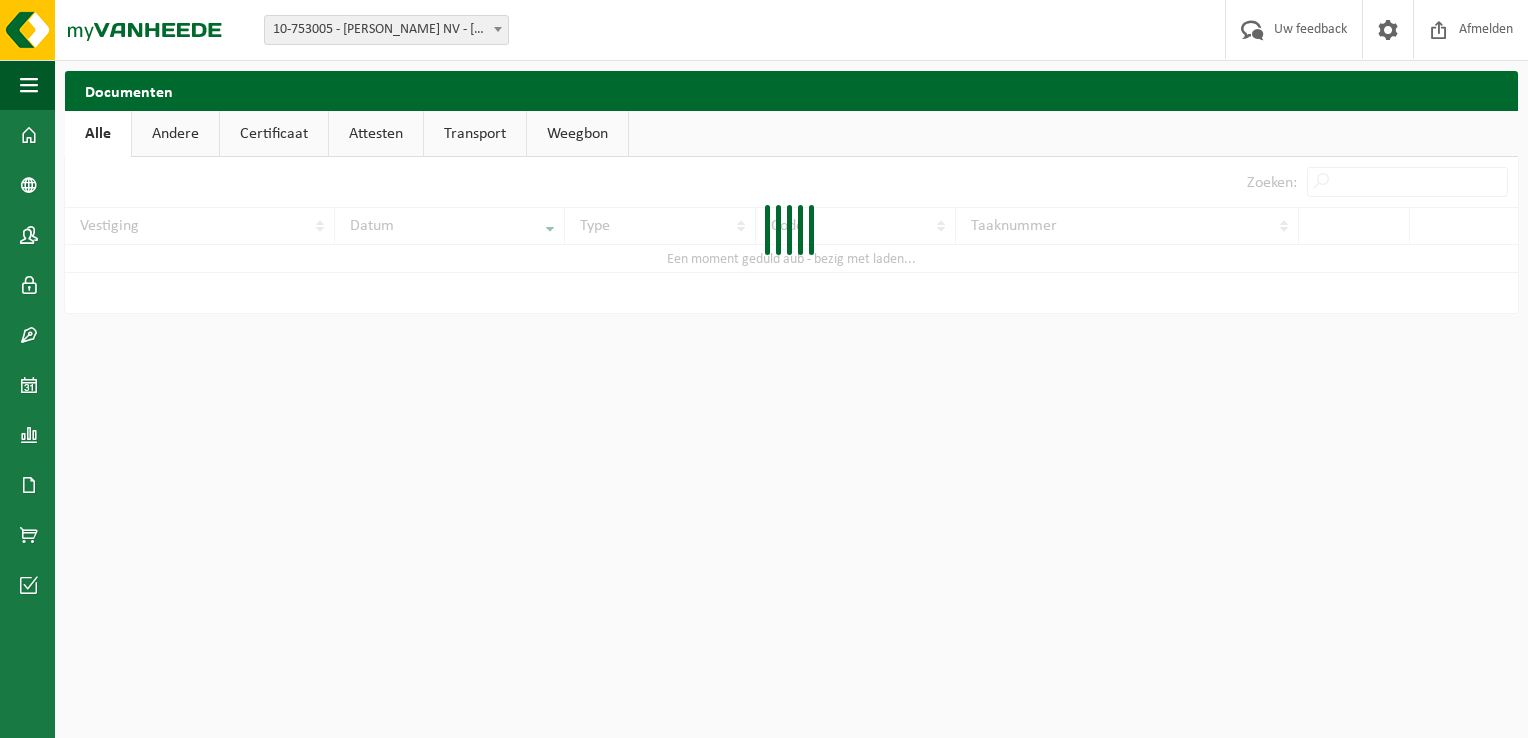 scroll, scrollTop: 0, scrollLeft: 0, axis: both 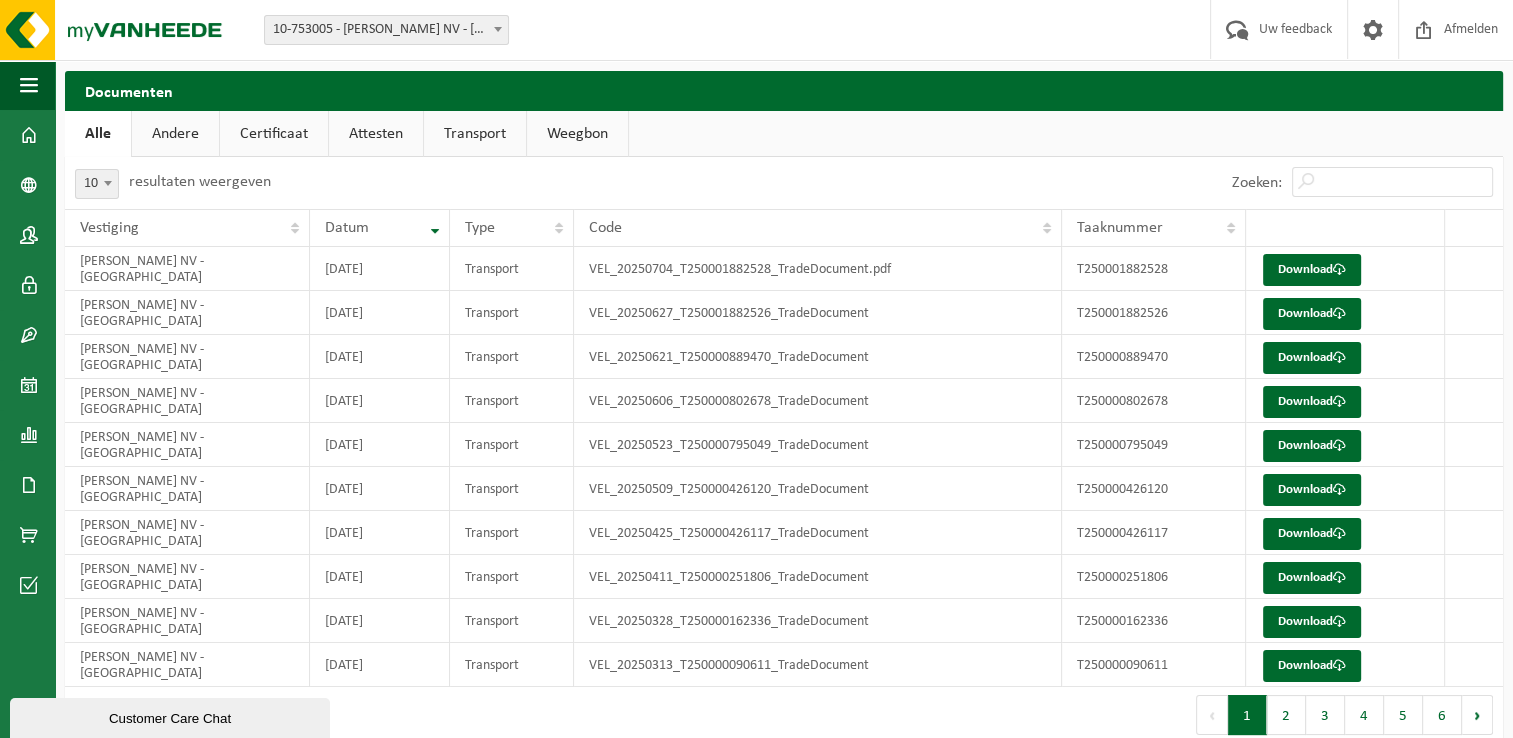 click on "Andere" at bounding box center (175, 134) 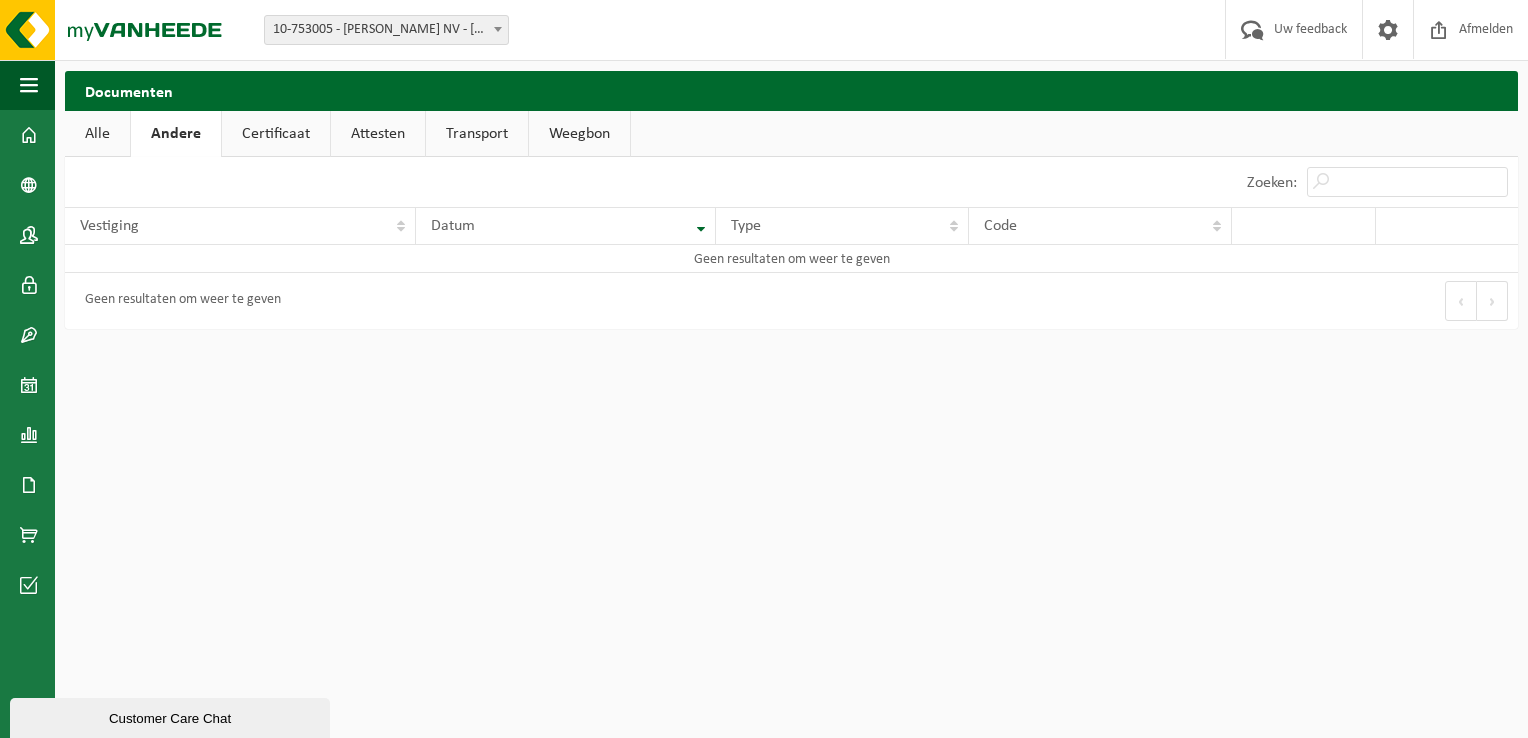 click on "Certificaat" at bounding box center (276, 134) 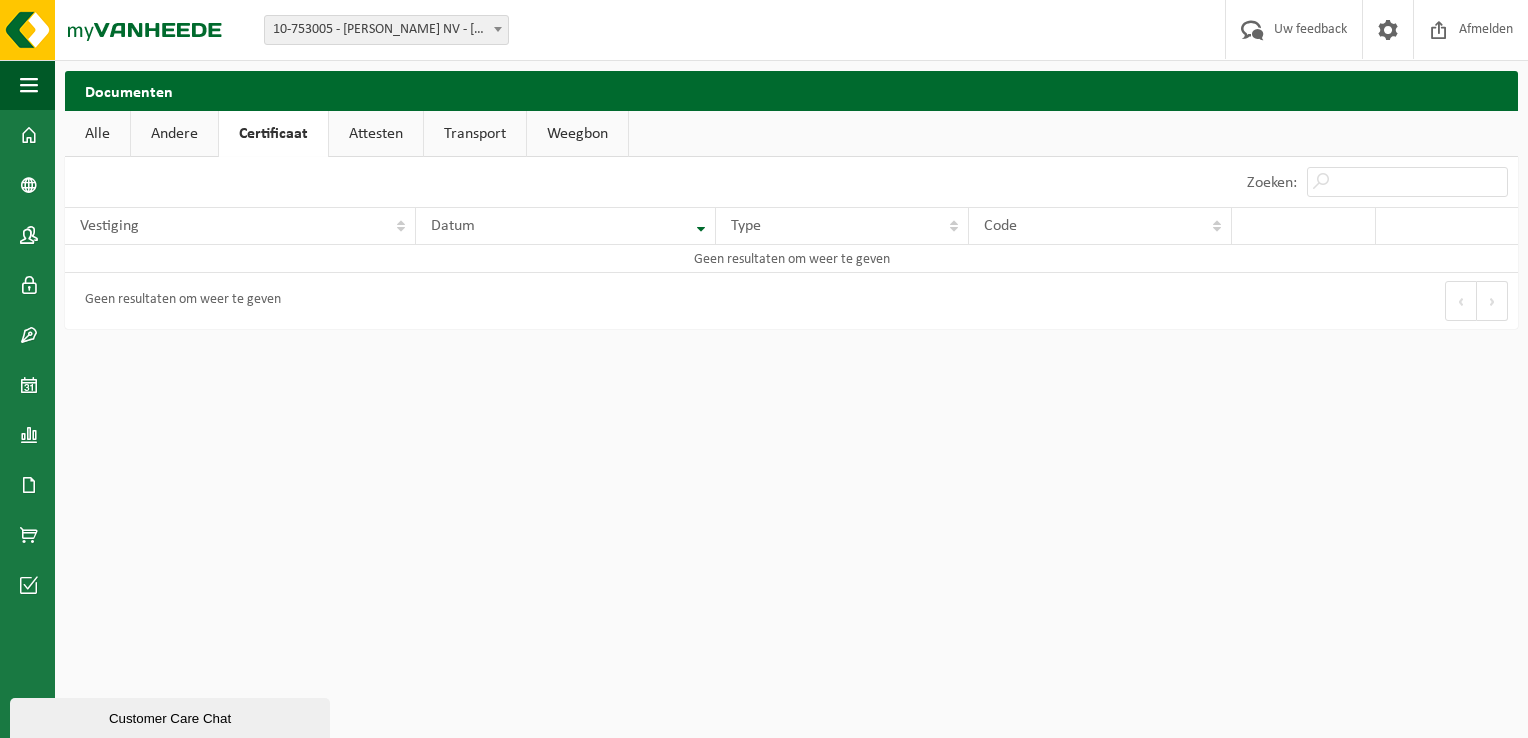 click on "Attesten" at bounding box center (376, 134) 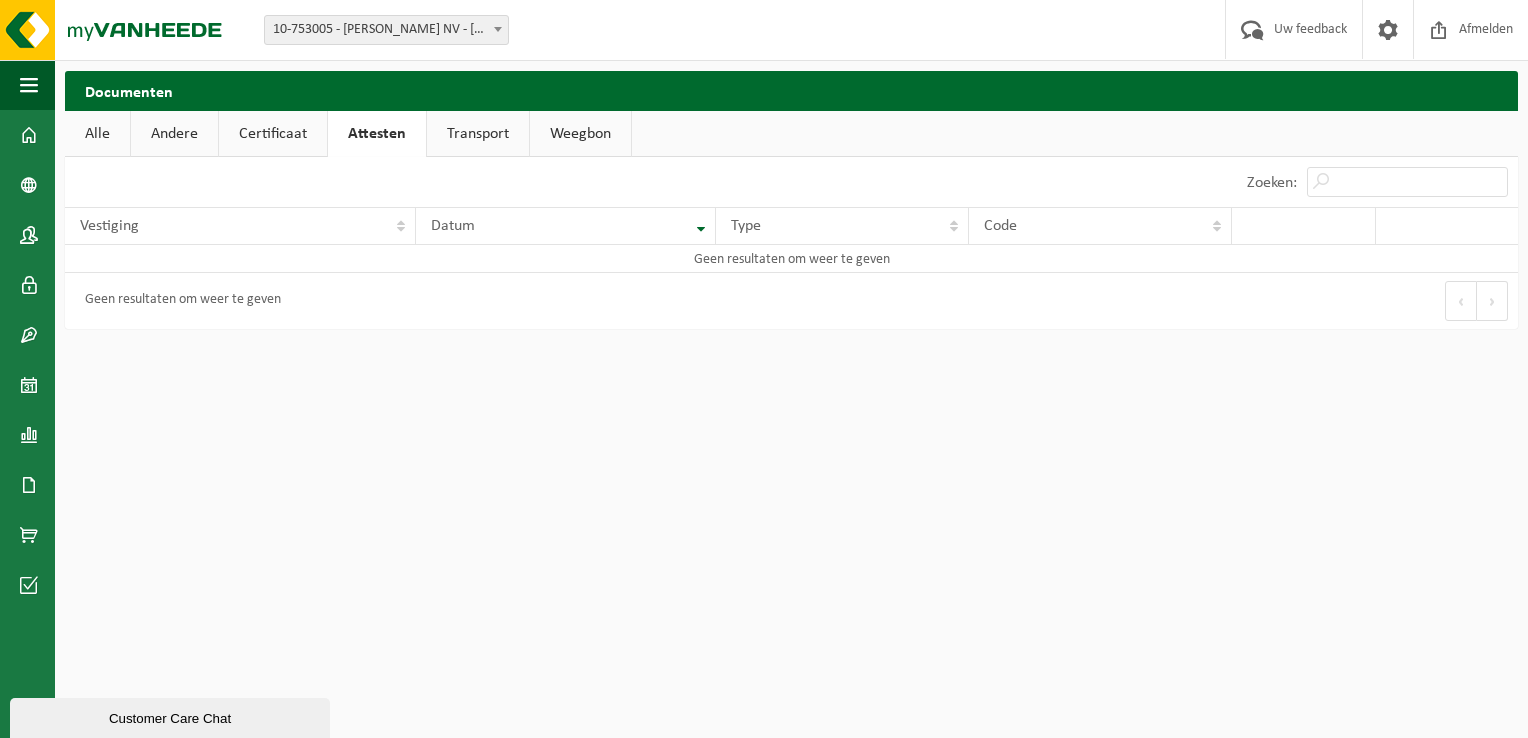 click on "Transport" at bounding box center (478, 134) 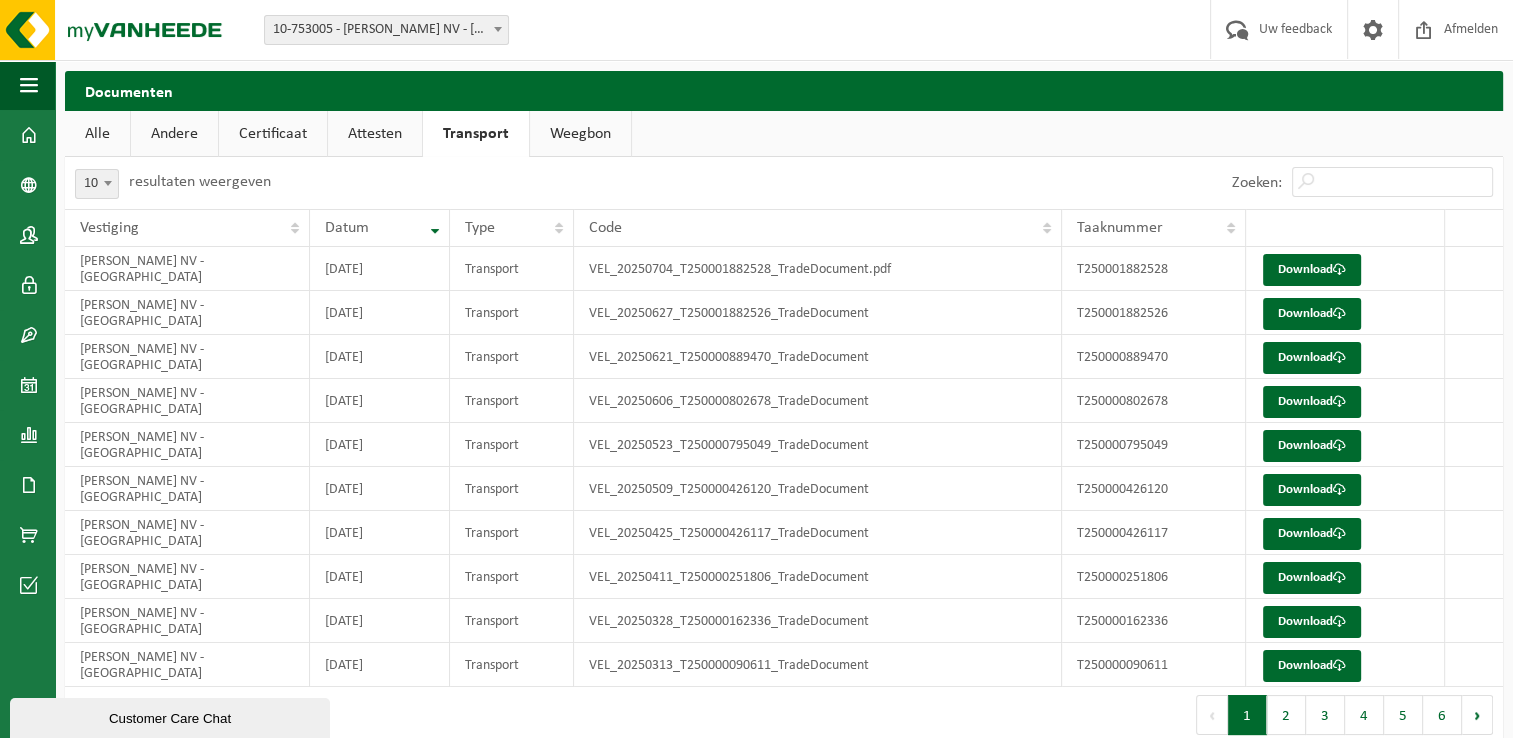 click on "Weegbon" at bounding box center (580, 134) 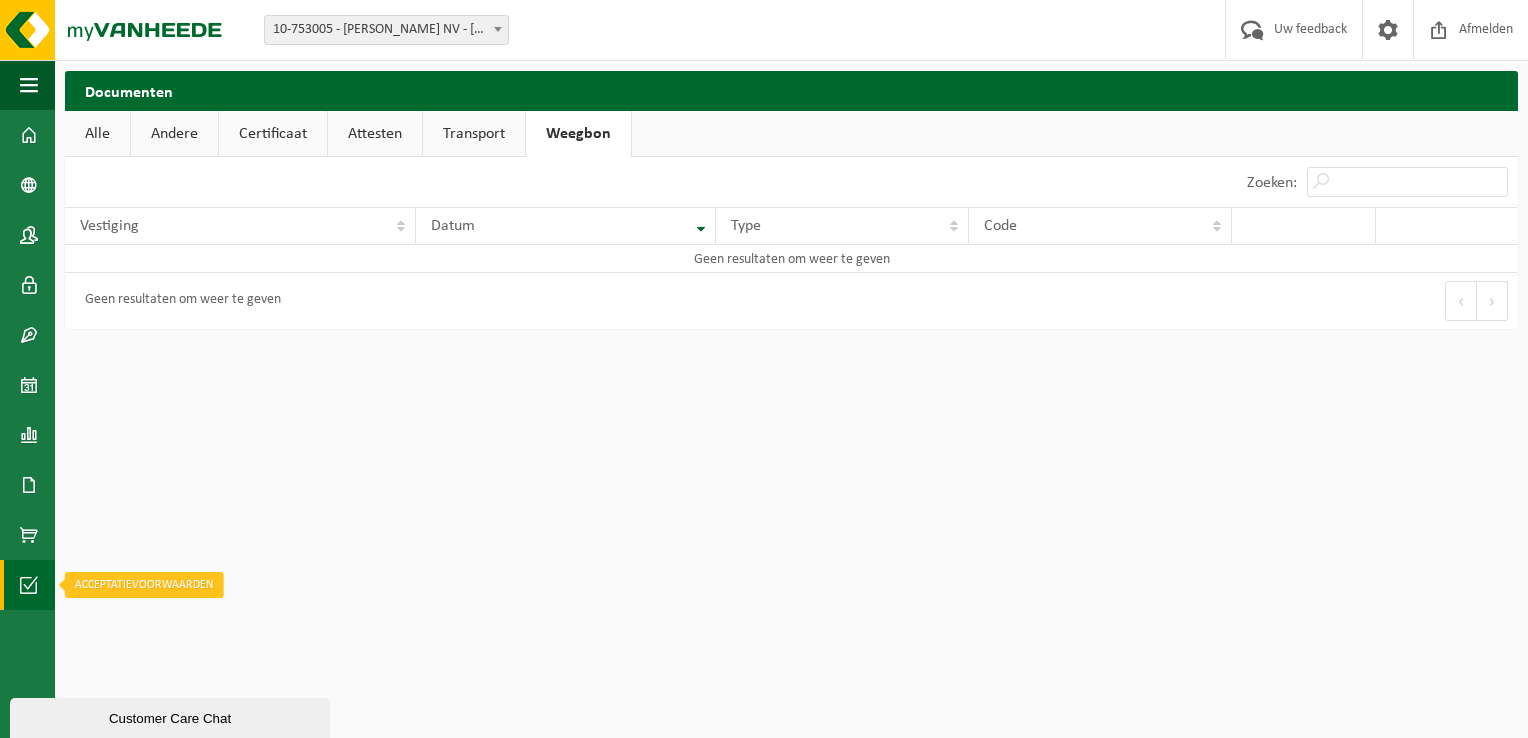 click at bounding box center (29, 585) 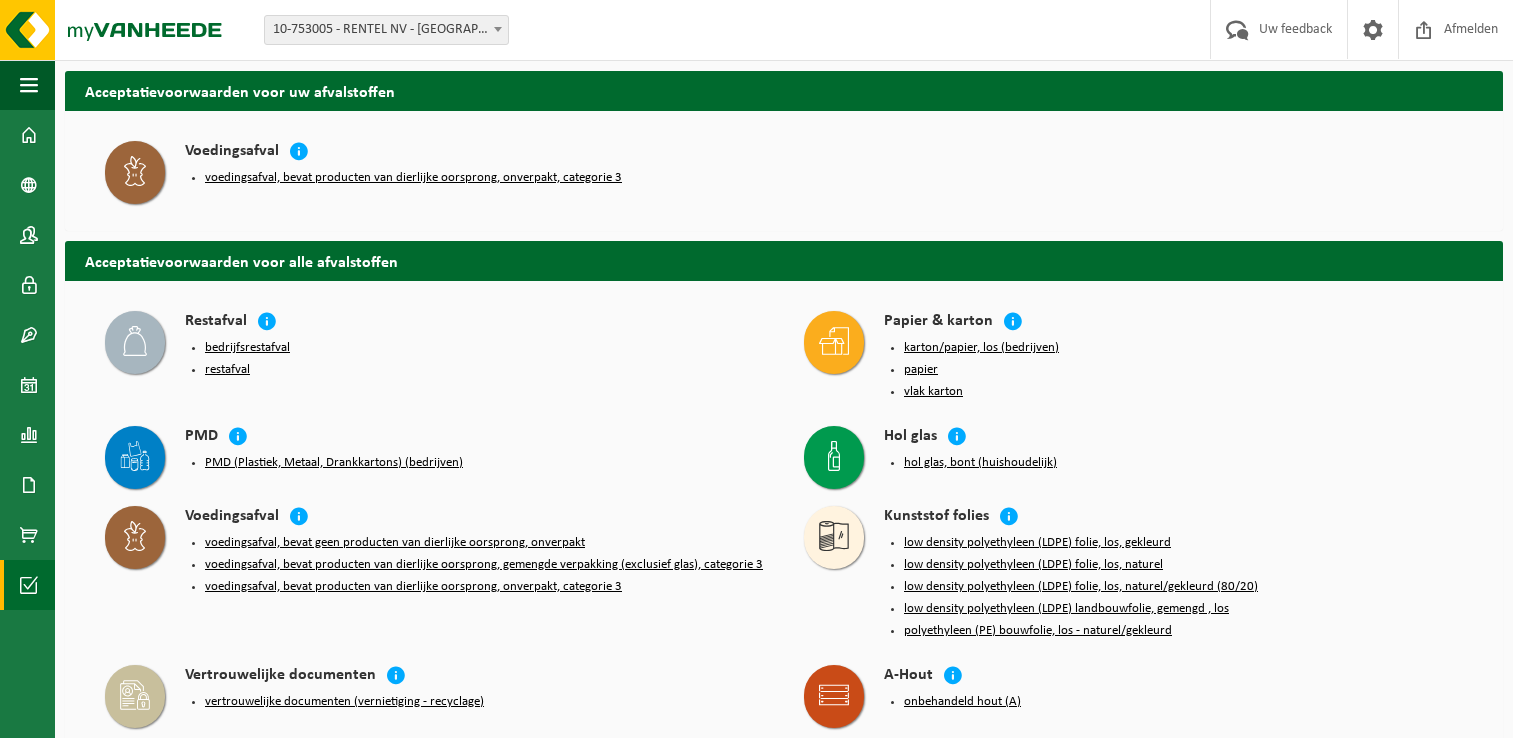 scroll, scrollTop: 0, scrollLeft: 0, axis: both 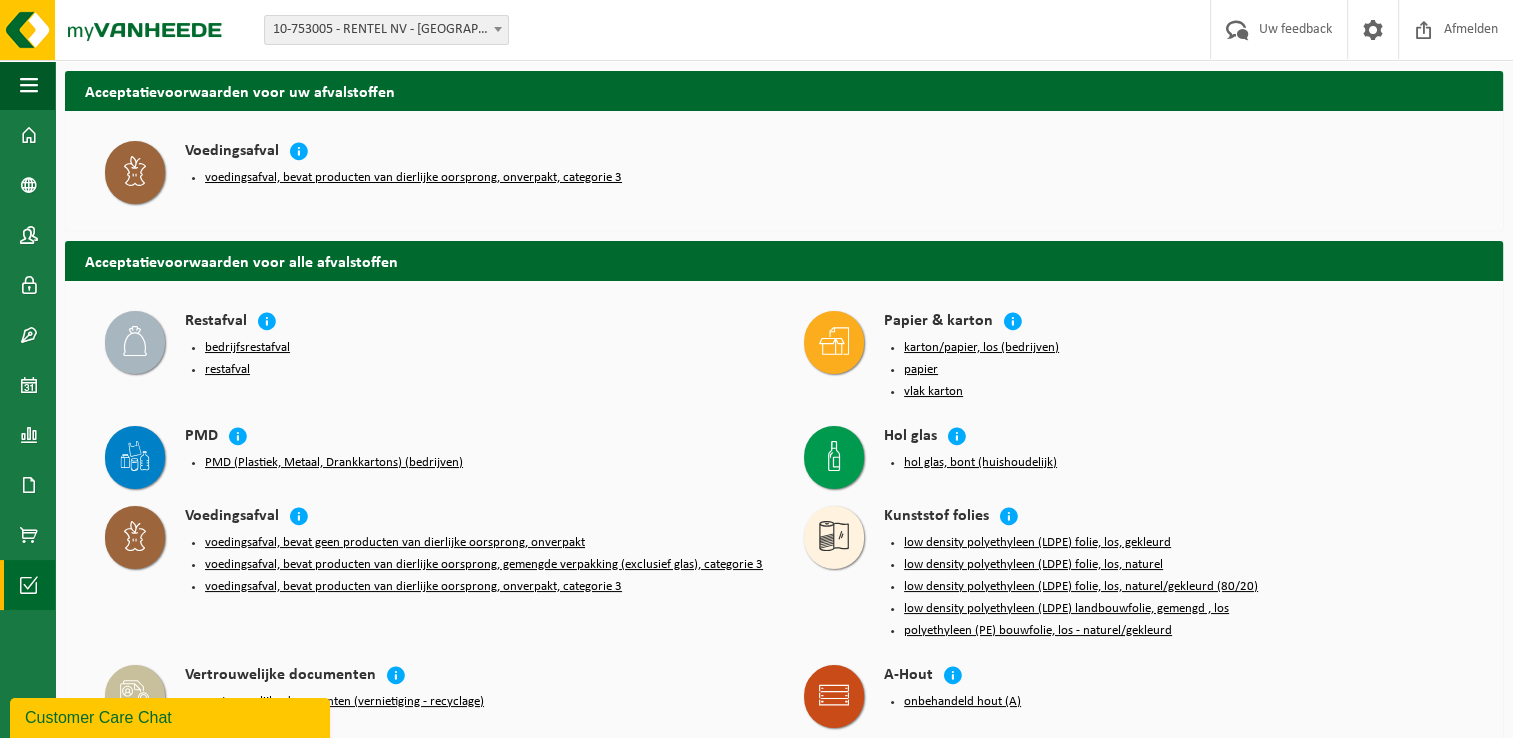 click on "voedingsafval, bevat producten van dierlijke oorsprong, onverpakt, categorie 3" at bounding box center (413, 178) 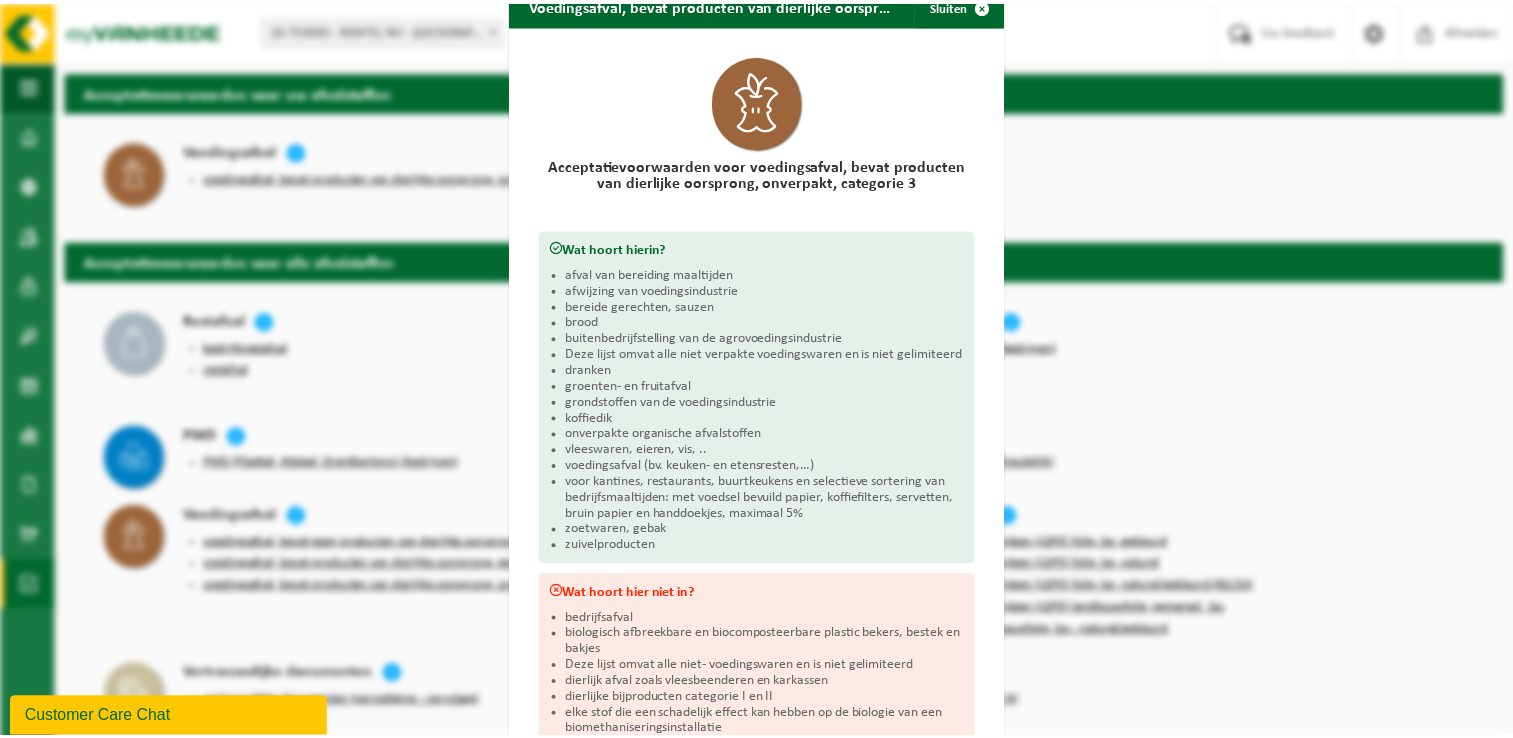 scroll, scrollTop: 0, scrollLeft: 0, axis: both 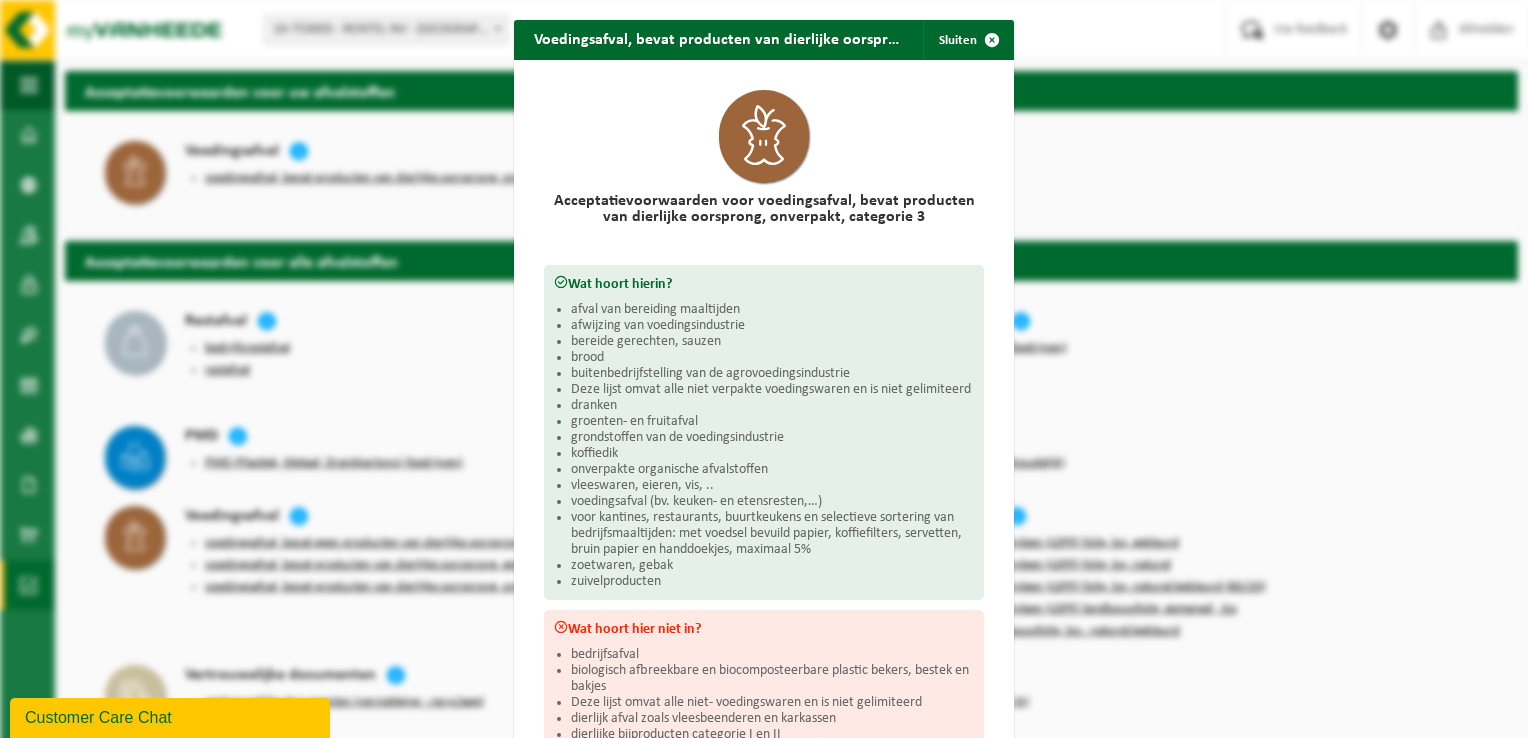 drag, startPoint x: 984, startPoint y: 38, endPoint x: 765, endPoint y: 2, distance: 221.93918 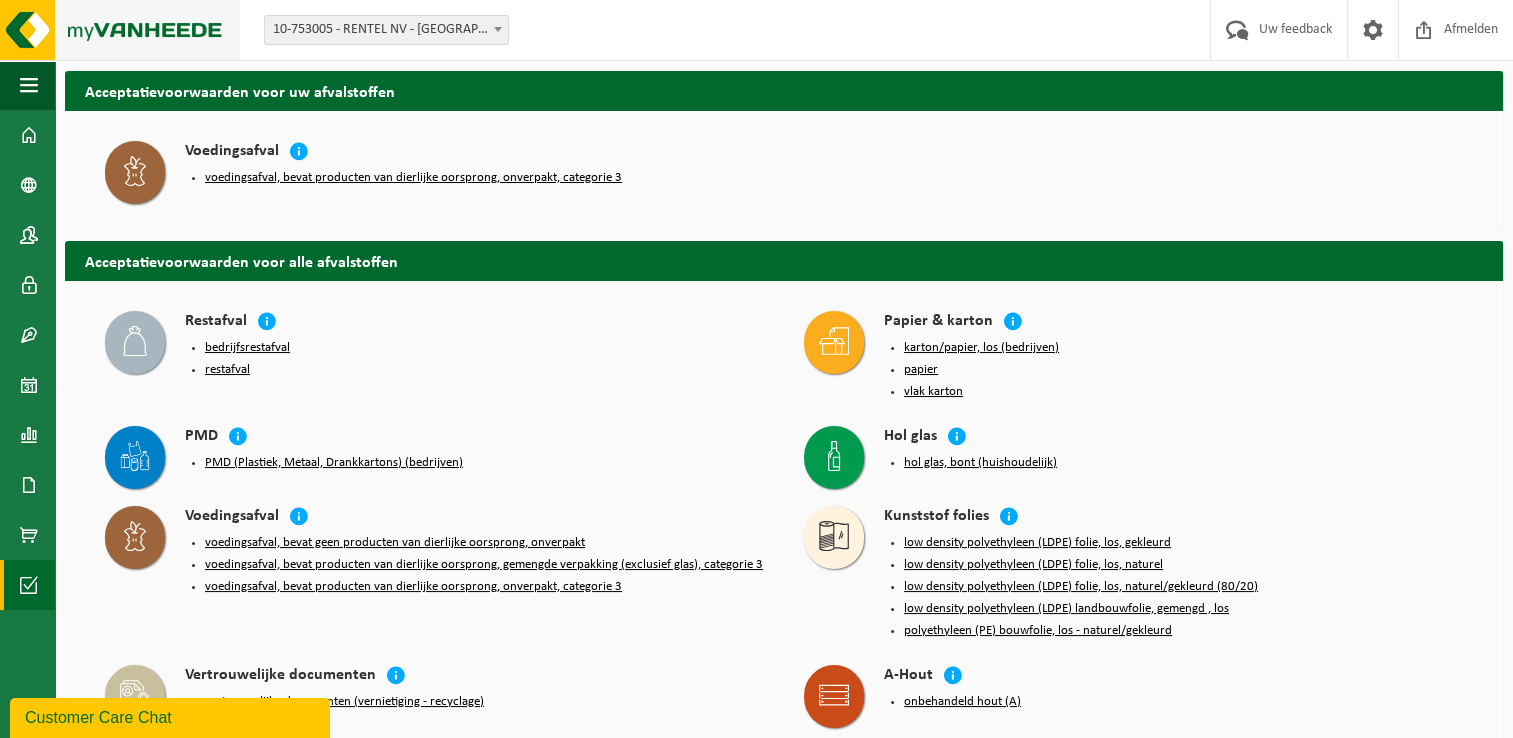 click at bounding box center (120, 30) 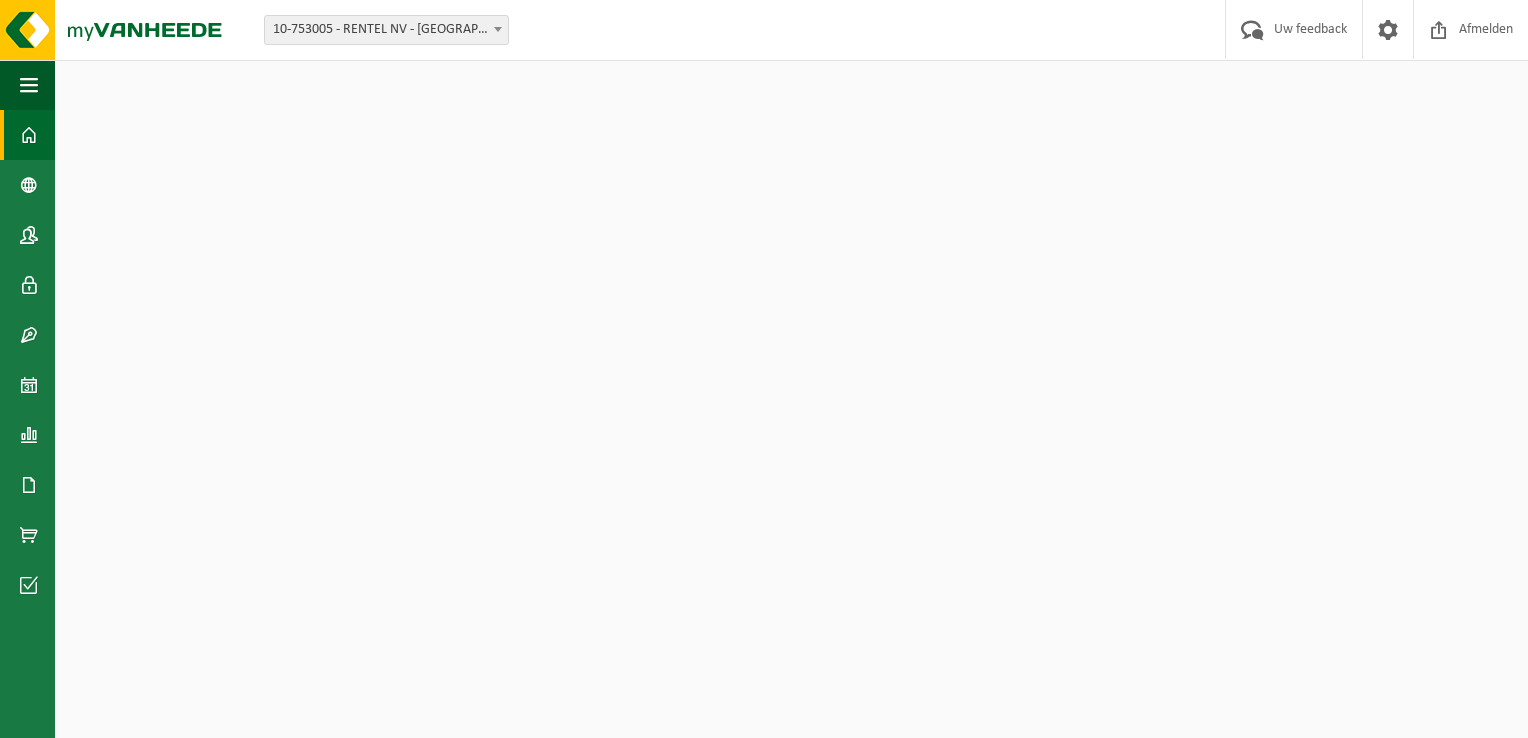 scroll, scrollTop: 0, scrollLeft: 0, axis: both 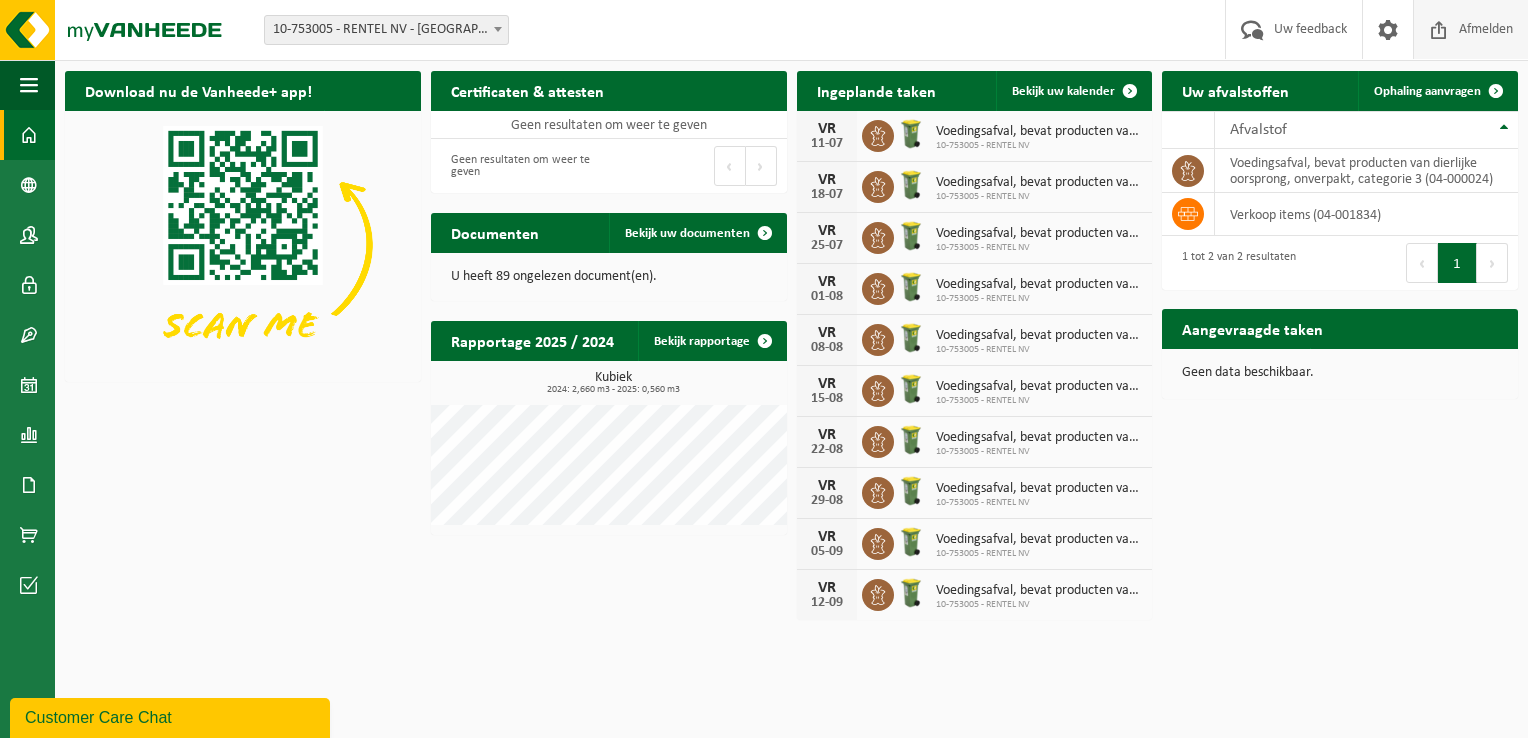 click on "Afmelden" at bounding box center (1486, 29) 